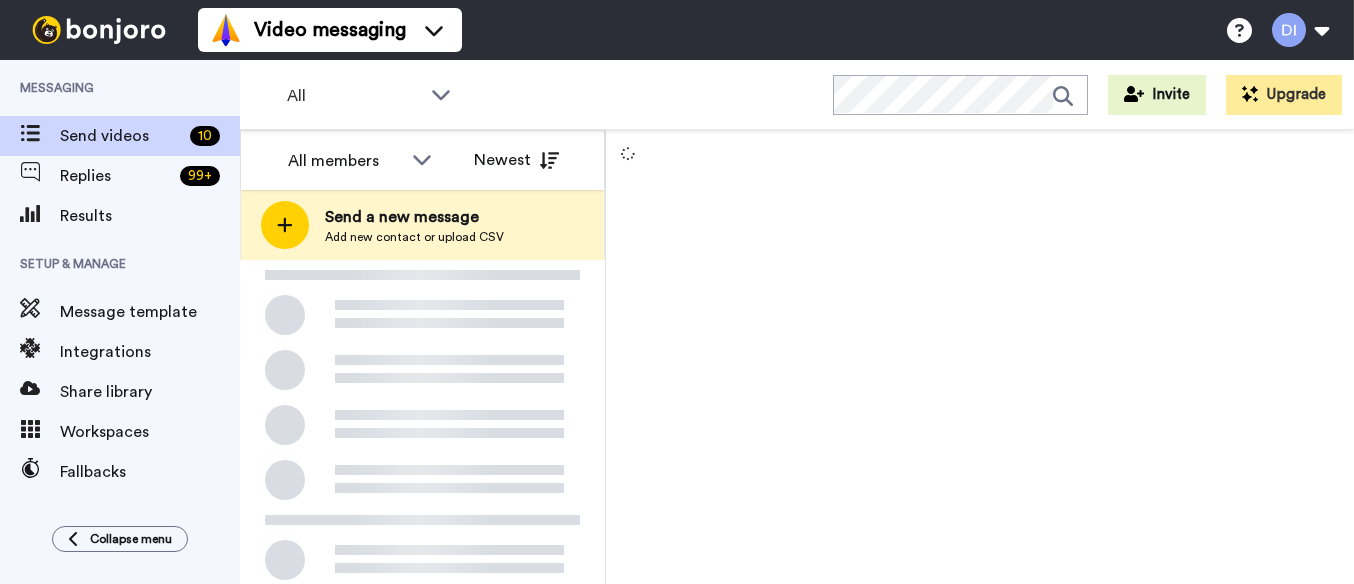 scroll, scrollTop: 0, scrollLeft: 0, axis: both 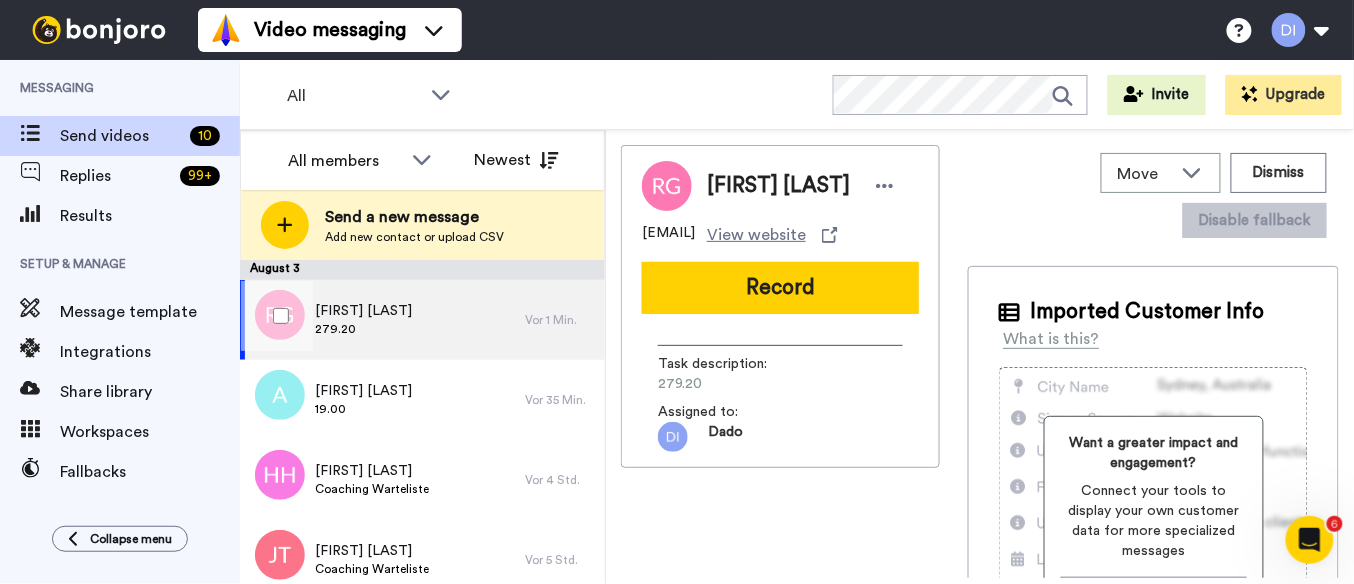 click on "Rainer Golle 279.20" at bounding box center (382, 320) 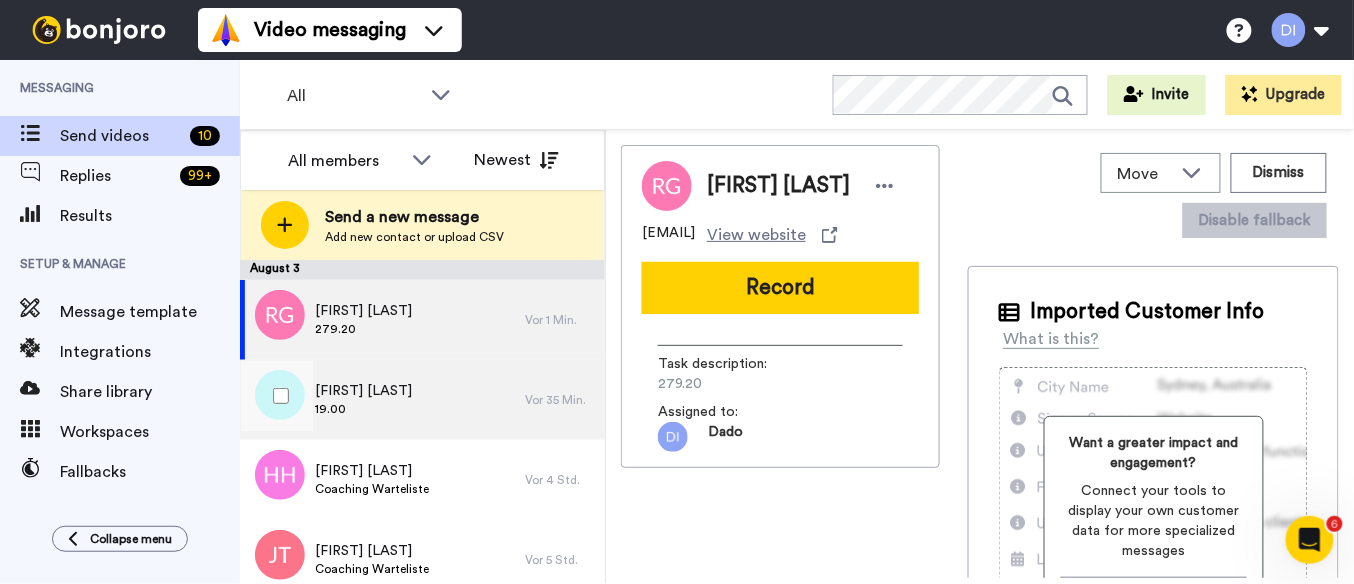 click on "Anette Heigl 19.00" at bounding box center (382, 400) 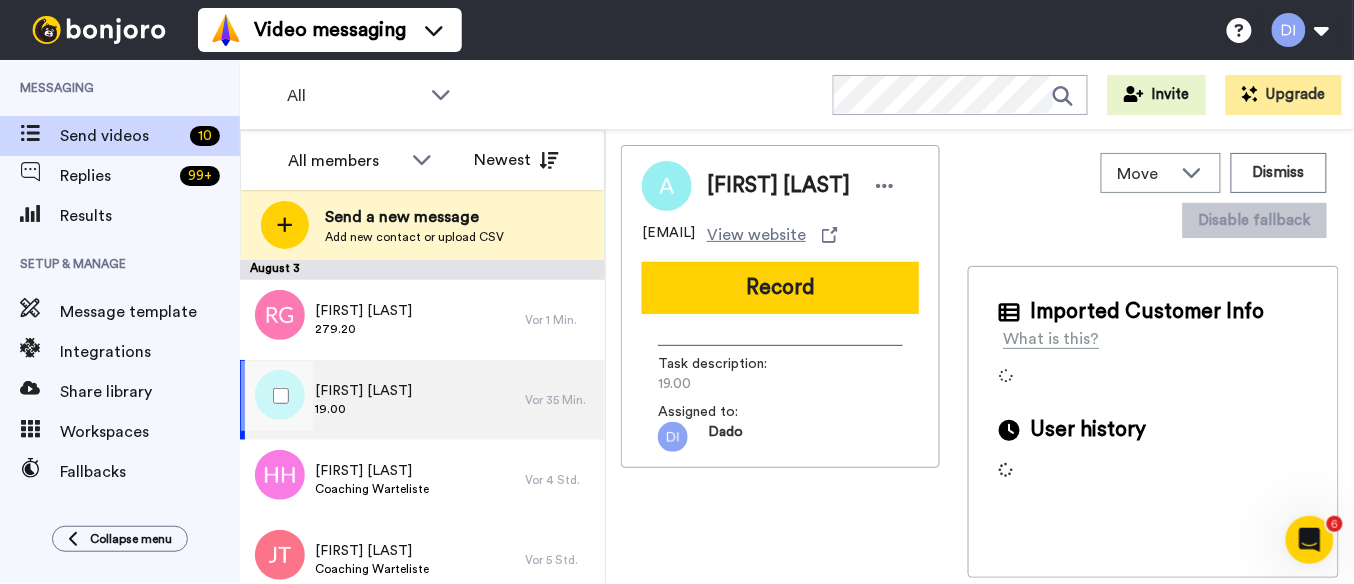 scroll, scrollTop: 65, scrollLeft: 0, axis: vertical 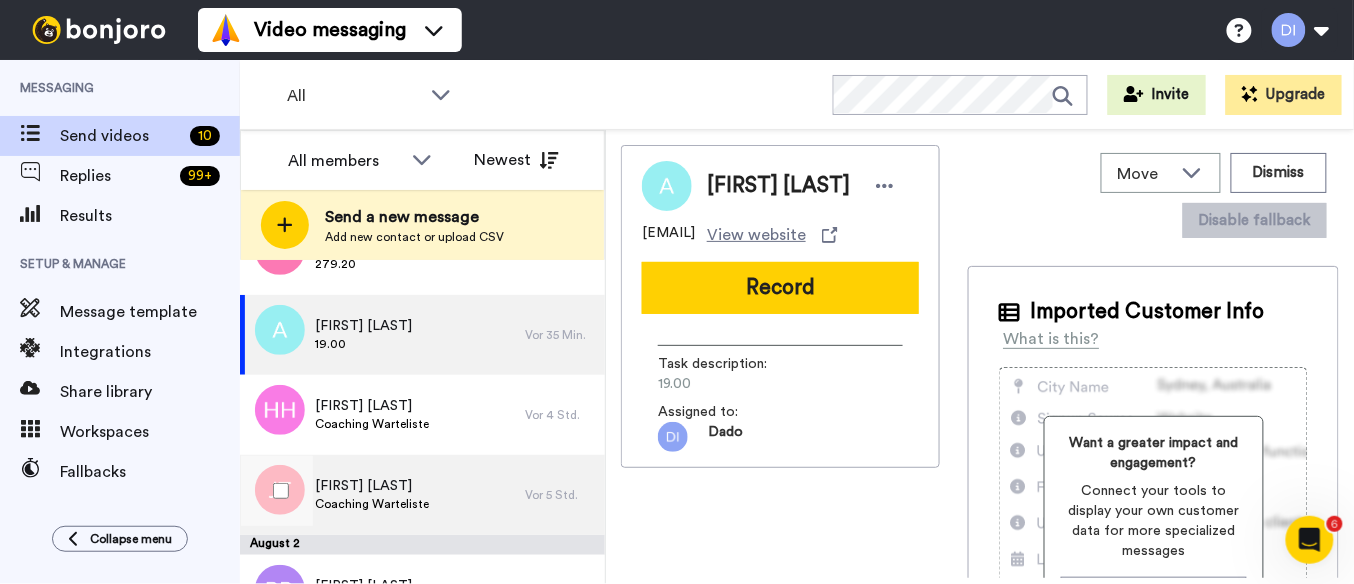 click on "Jürgen Tschentscher" at bounding box center (372, 486) 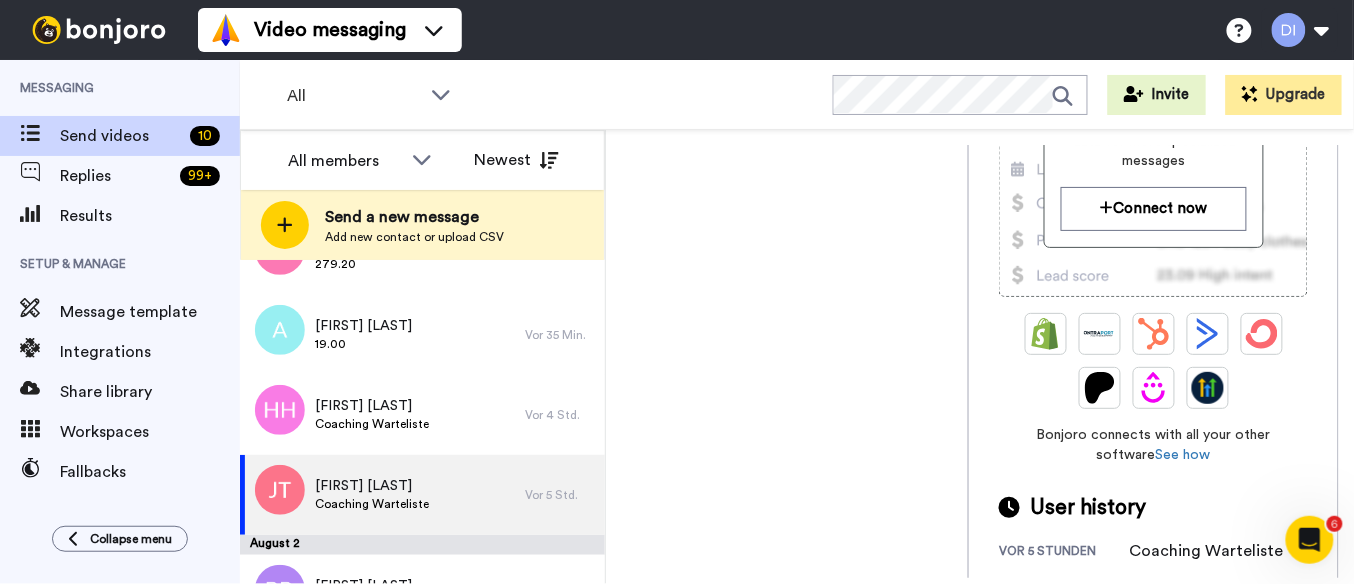 scroll, scrollTop: 382, scrollLeft: 0, axis: vertical 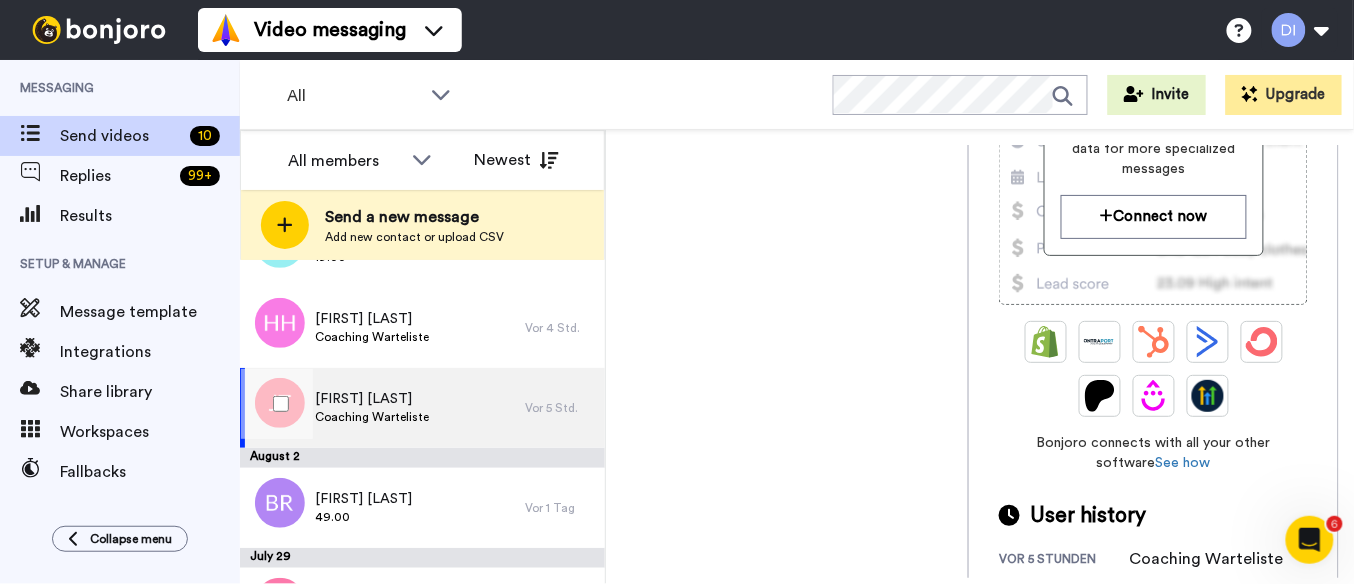 click on "Coaching Warteliste" at bounding box center (372, 417) 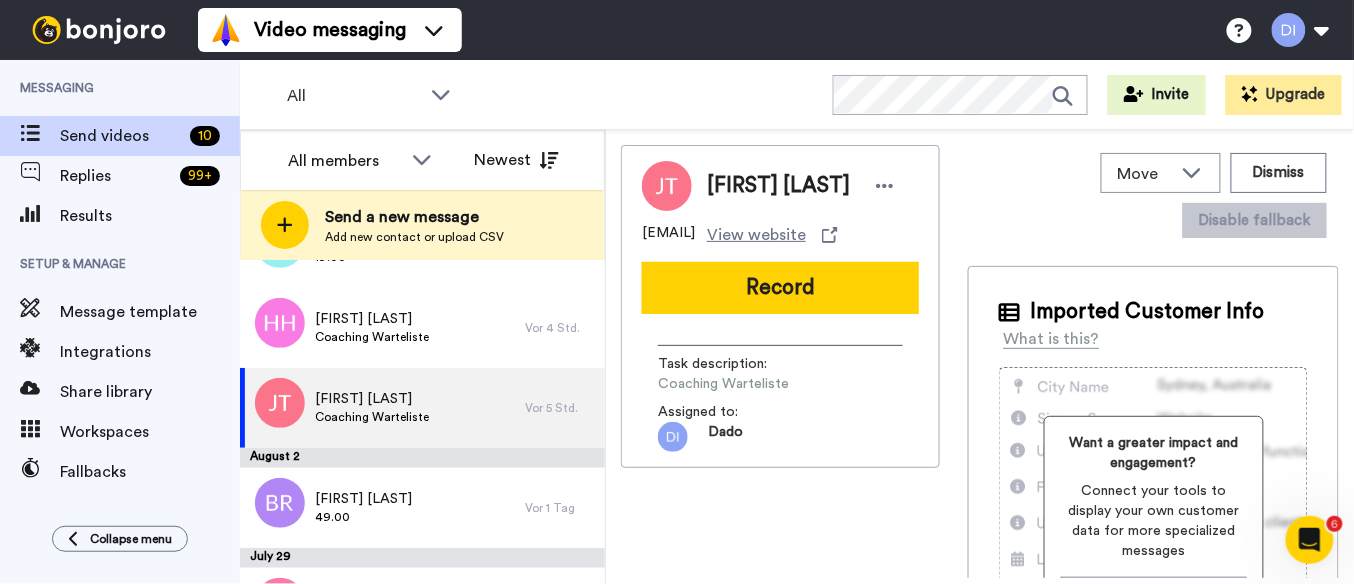 scroll, scrollTop: 0, scrollLeft: 0, axis: both 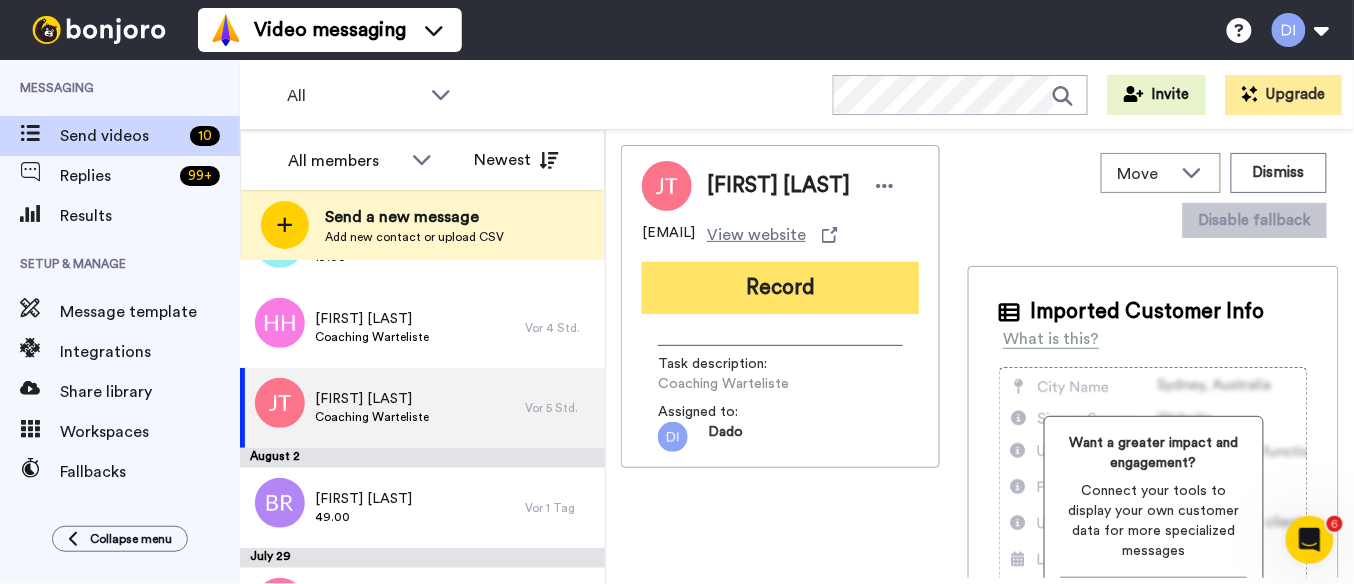 click on "Record" at bounding box center [780, 288] 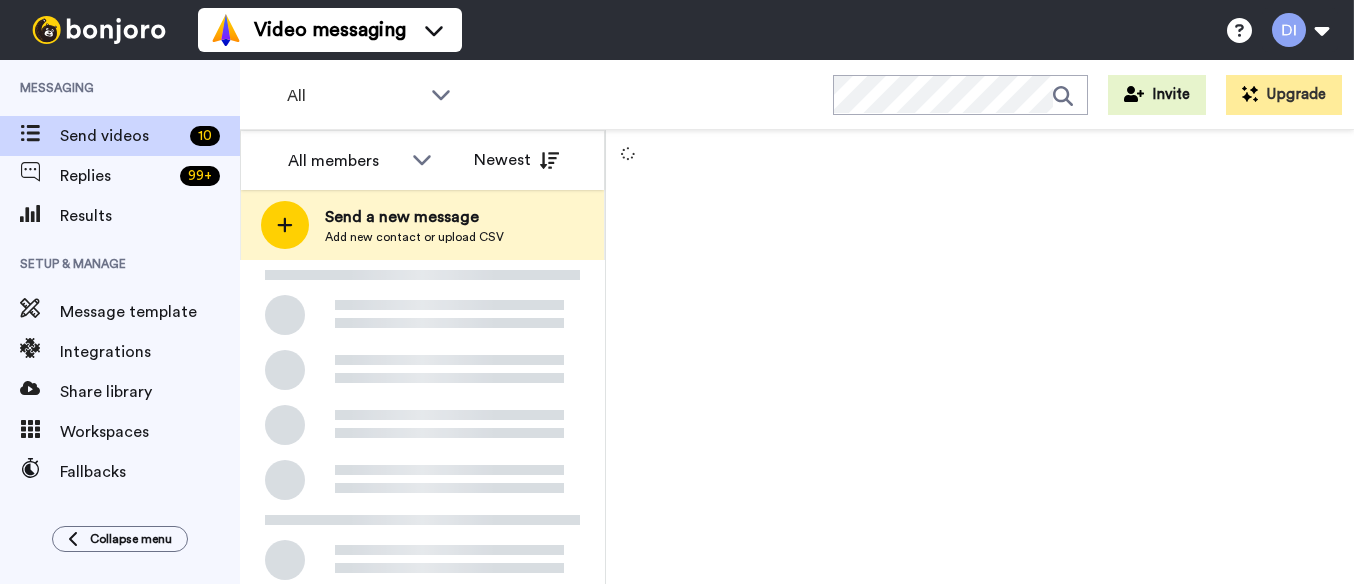 scroll, scrollTop: 0, scrollLeft: 0, axis: both 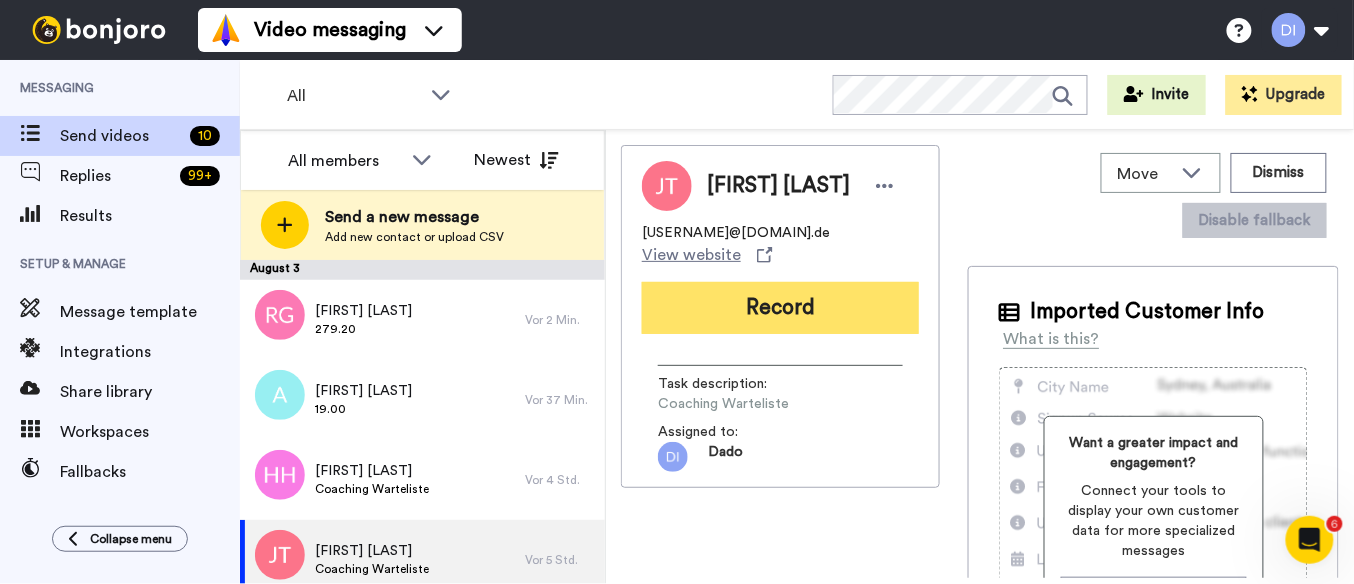 click on "Record" at bounding box center [780, 308] 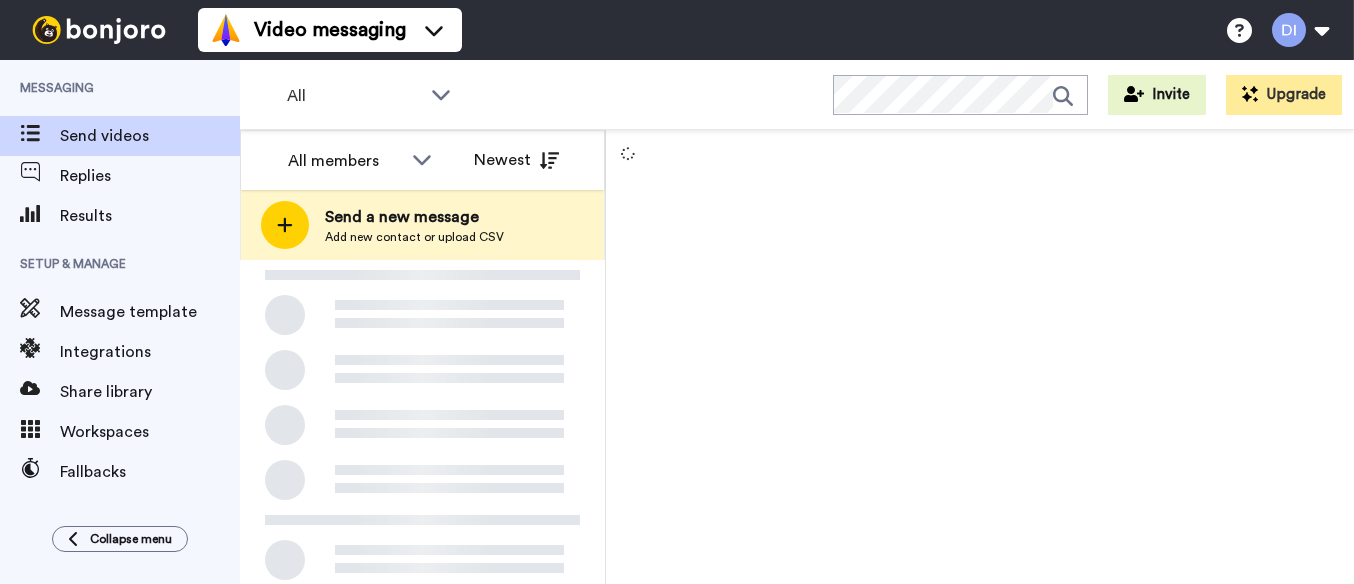 scroll, scrollTop: 0, scrollLeft: 0, axis: both 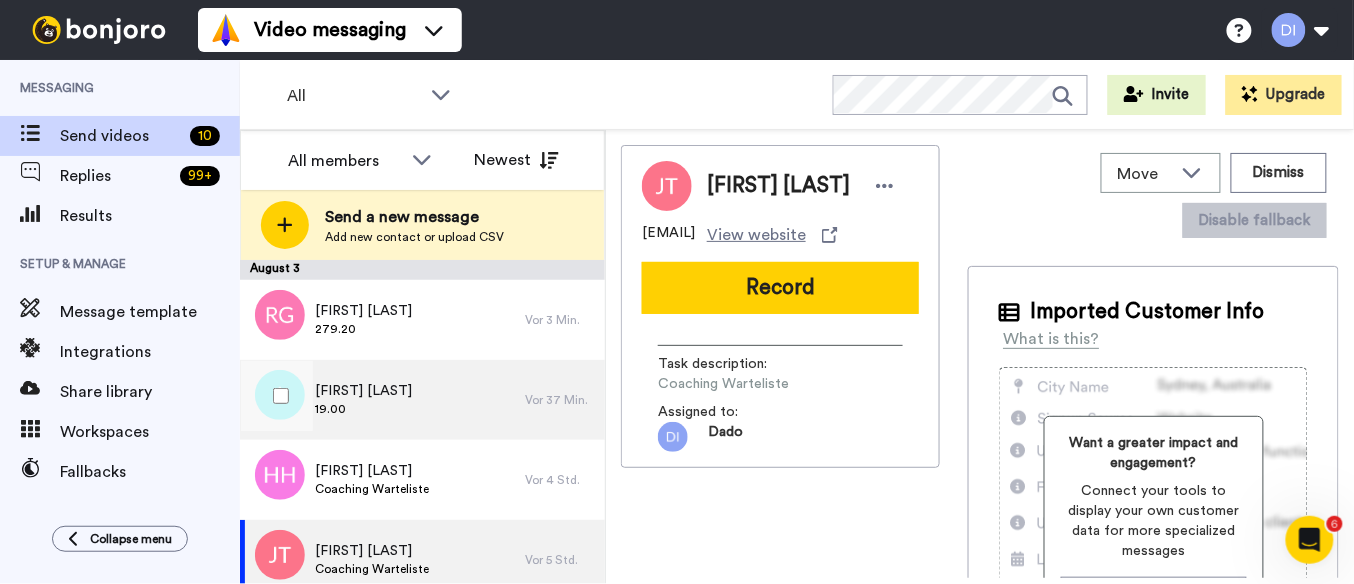click on "Anette Heigl 19.00" at bounding box center (382, 400) 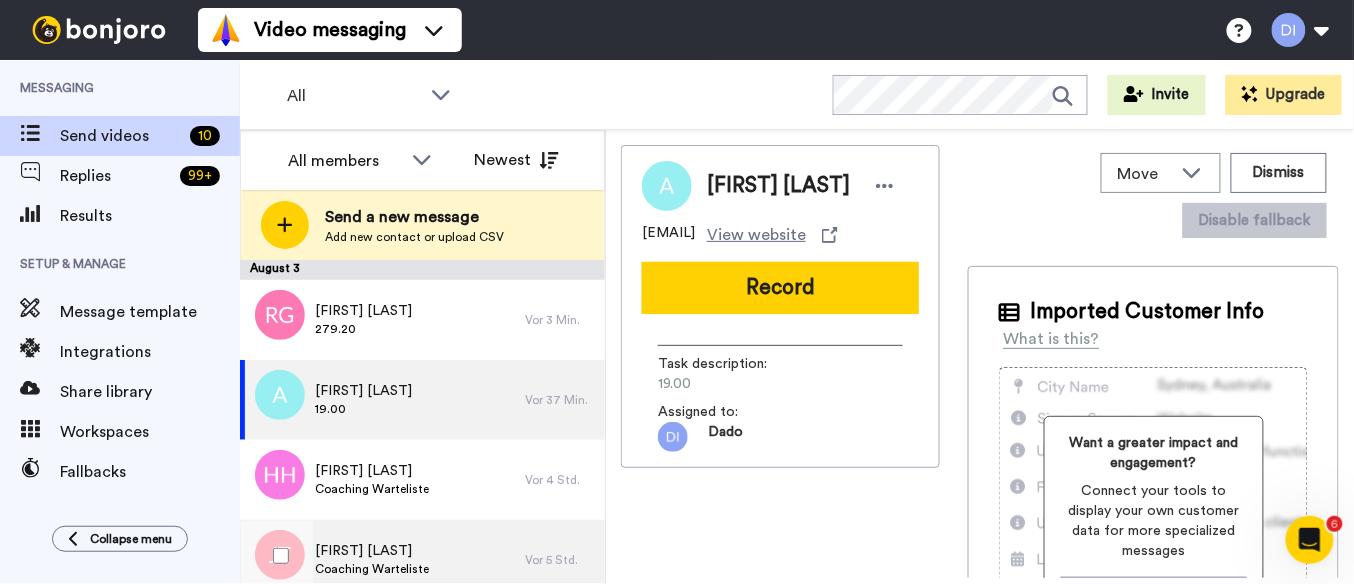 click on "Coaching Warteliste" at bounding box center (372, 569) 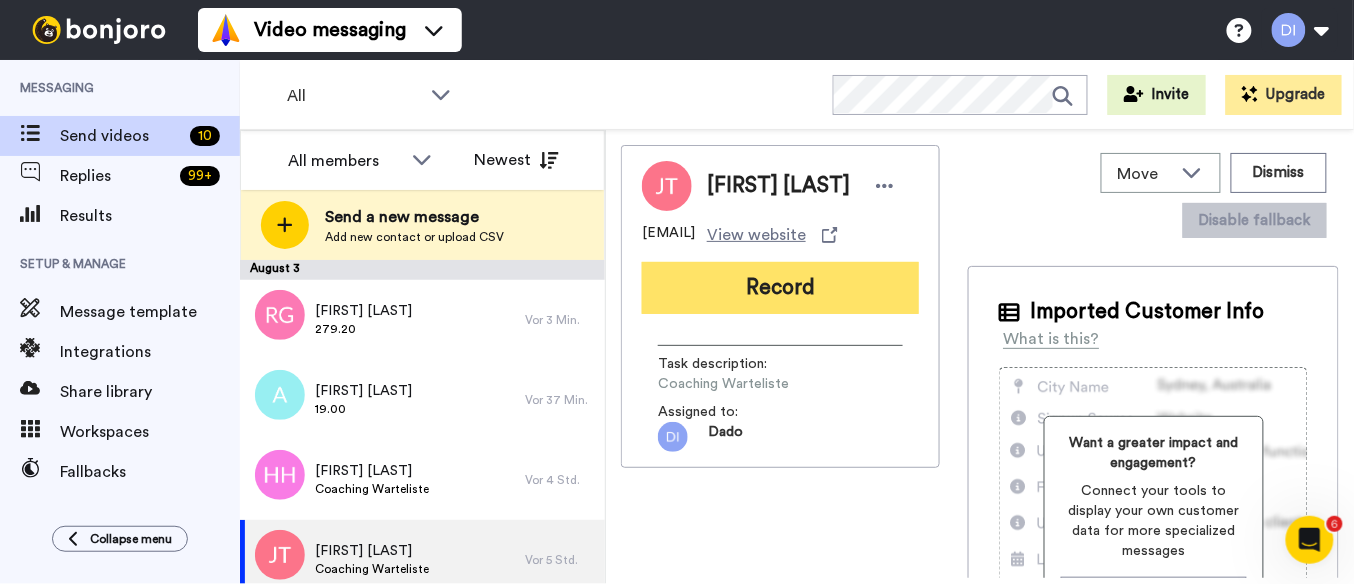 click on "Record" at bounding box center [780, 288] 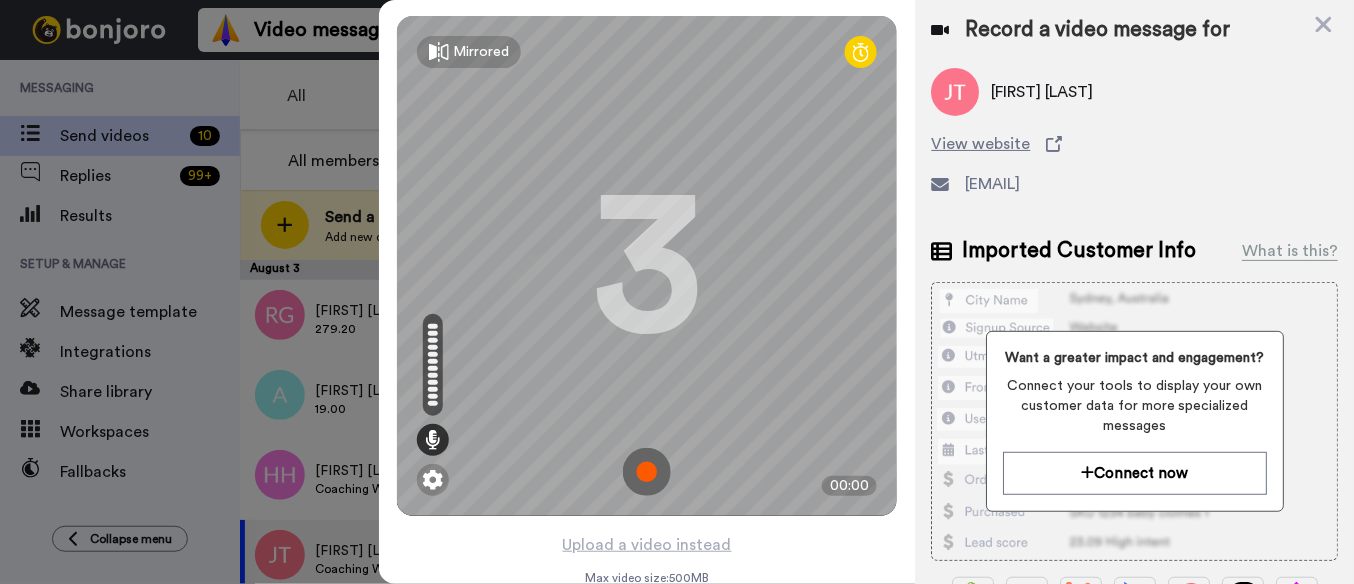 click at bounding box center (647, 472) 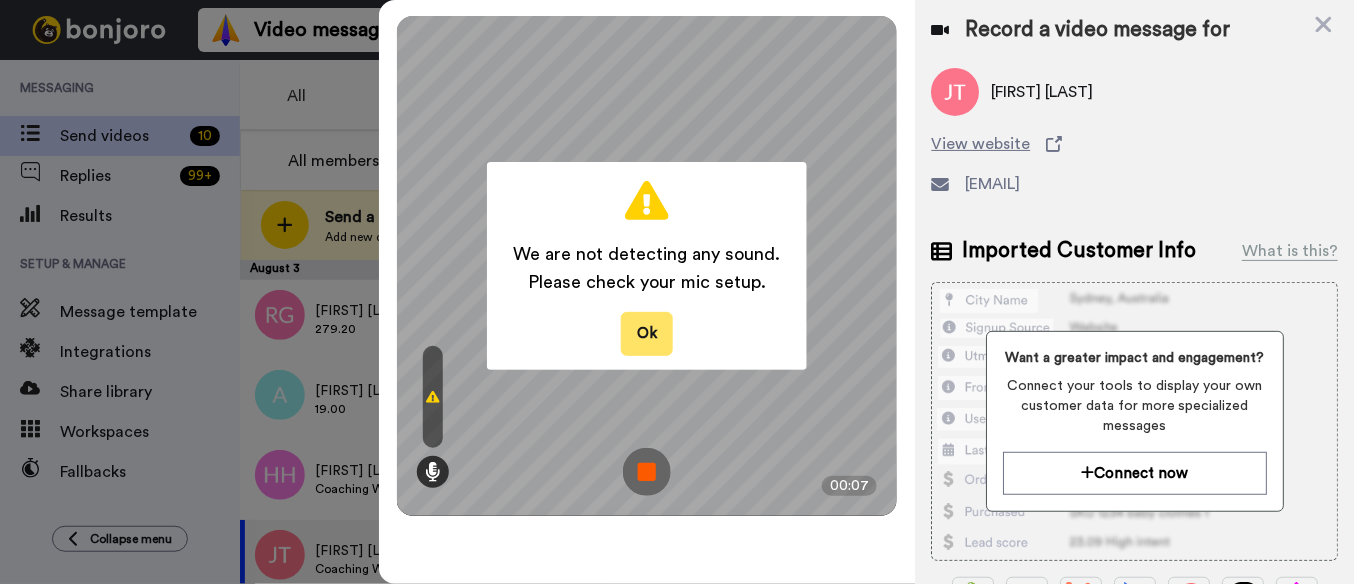 click on "Ok" at bounding box center [647, 333] 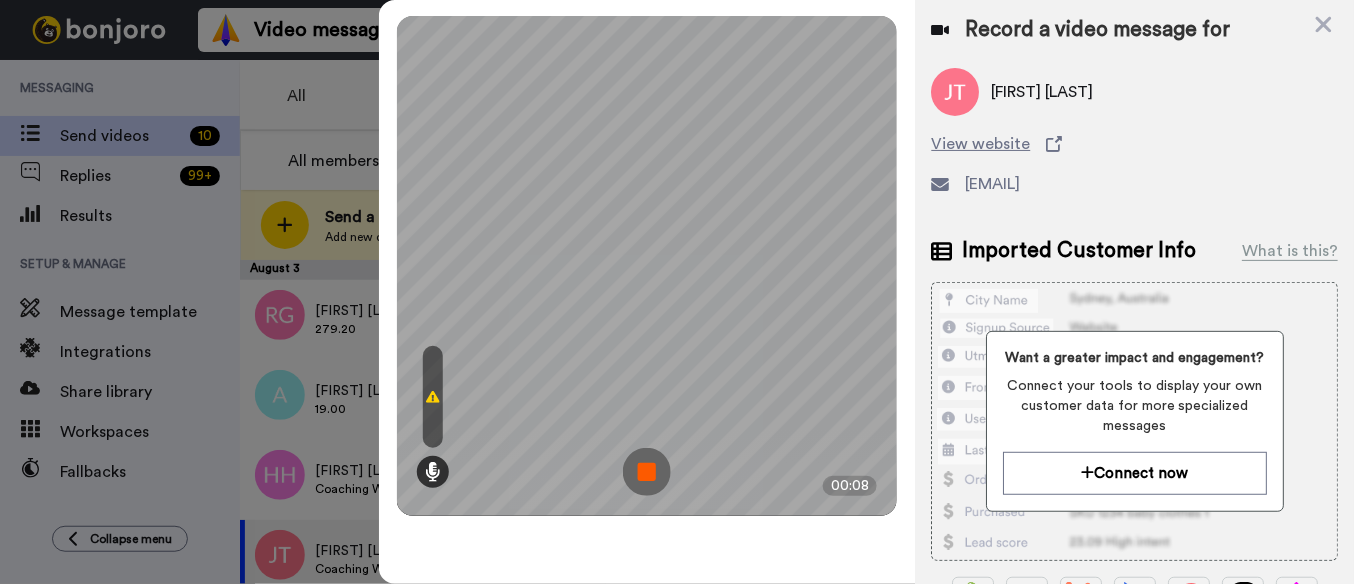 click at bounding box center (647, 472) 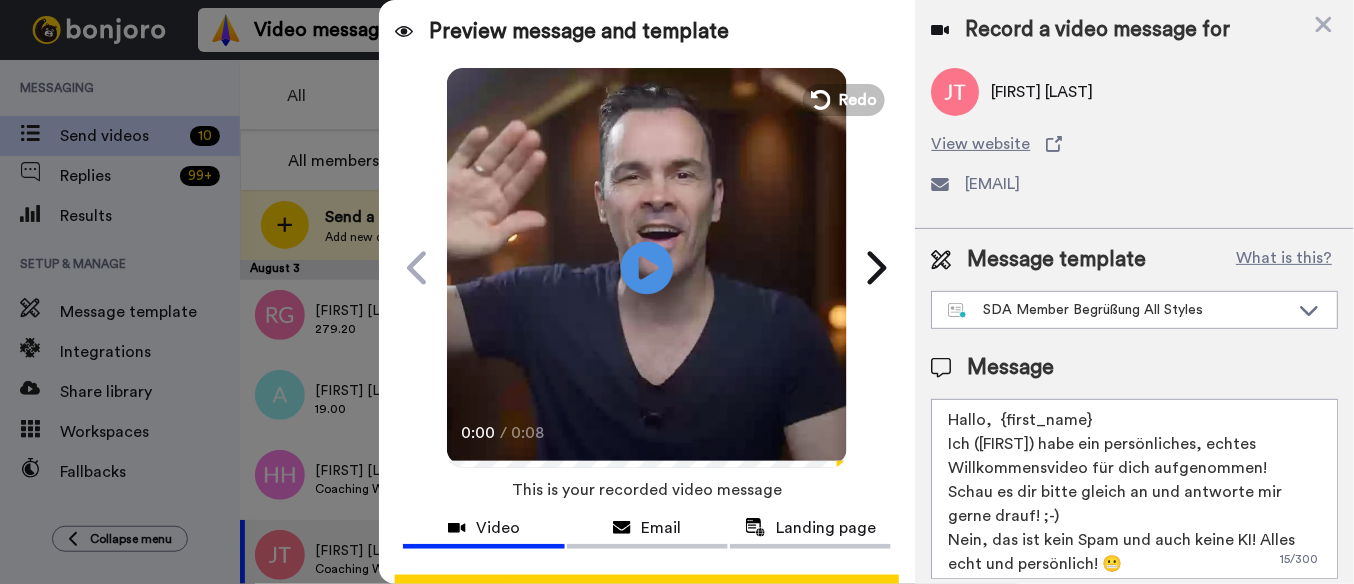 click 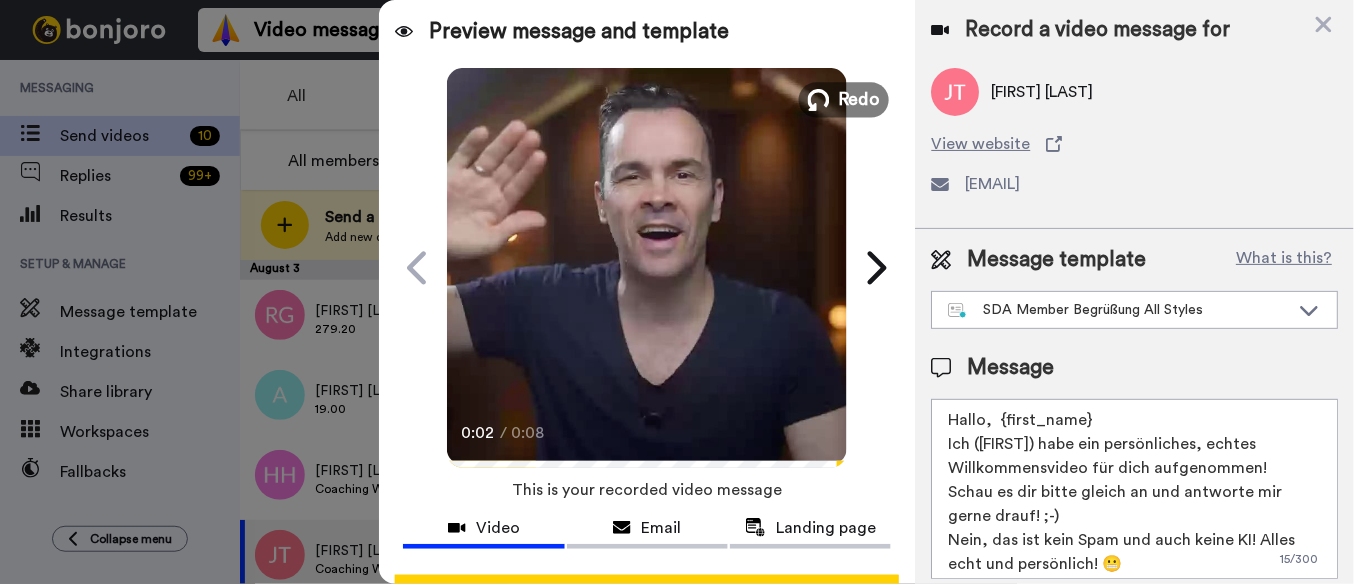 click at bounding box center [819, 100] 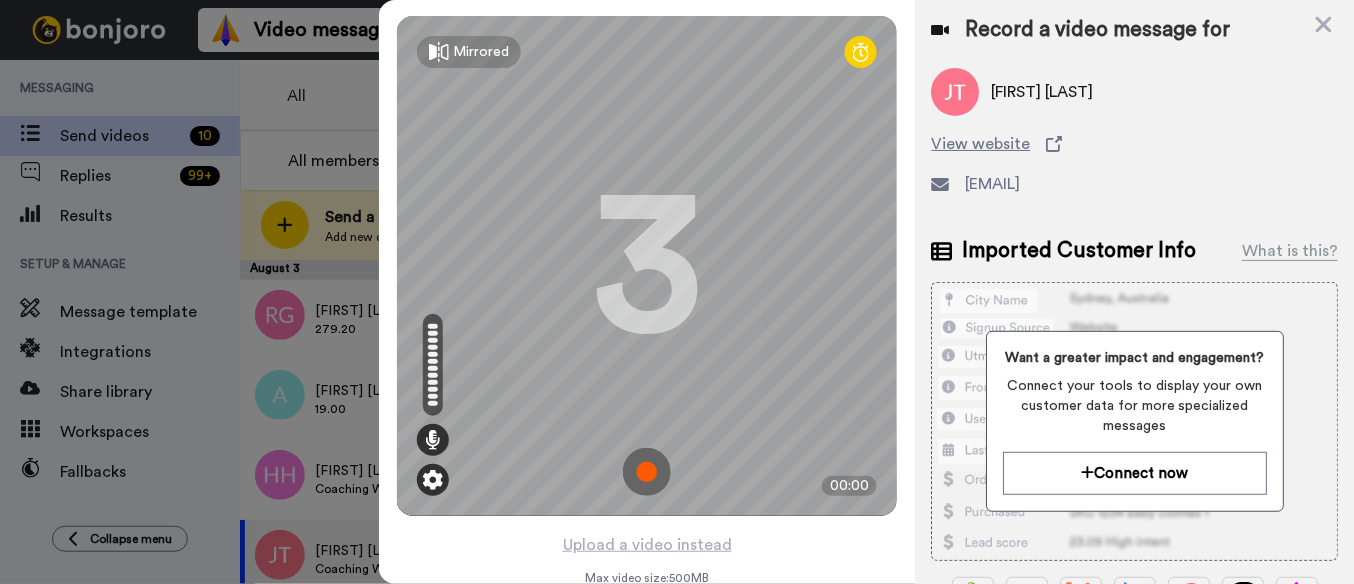 click at bounding box center (433, 480) 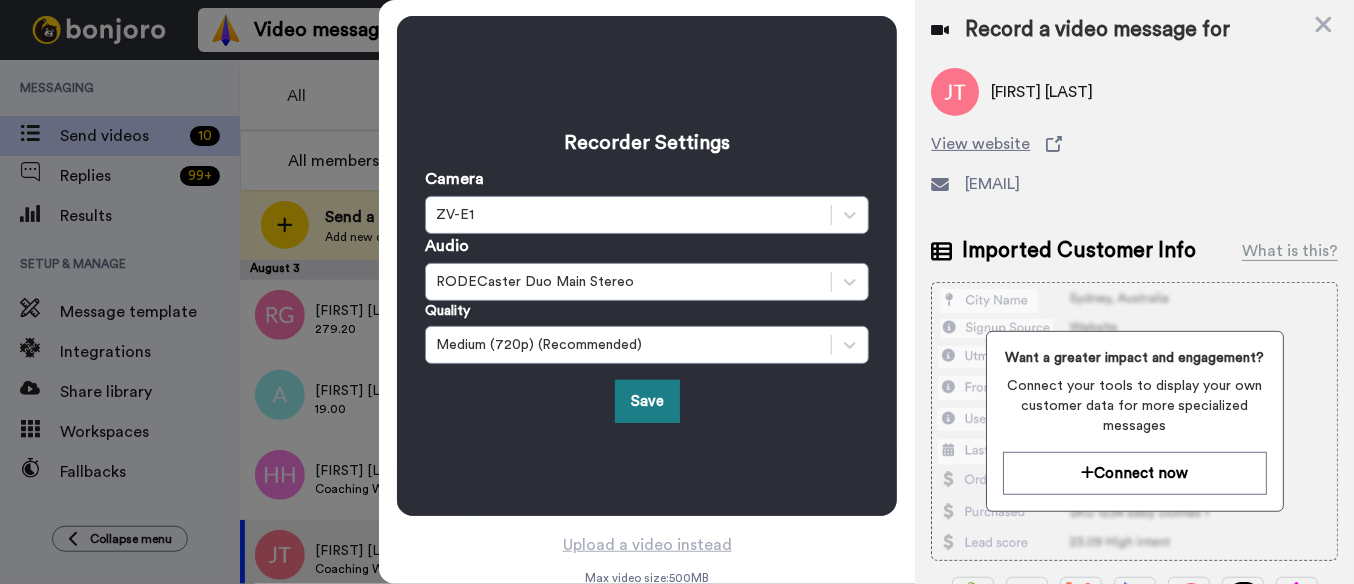 click on "Save" at bounding box center (647, 401) 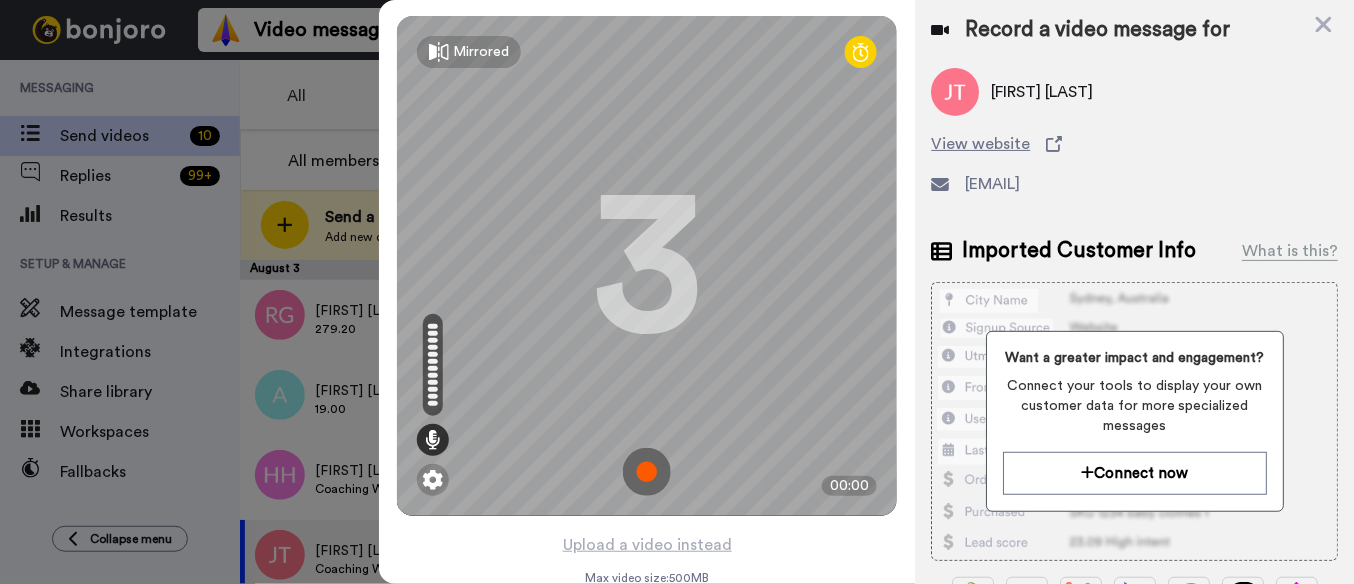 click at bounding box center (647, 472) 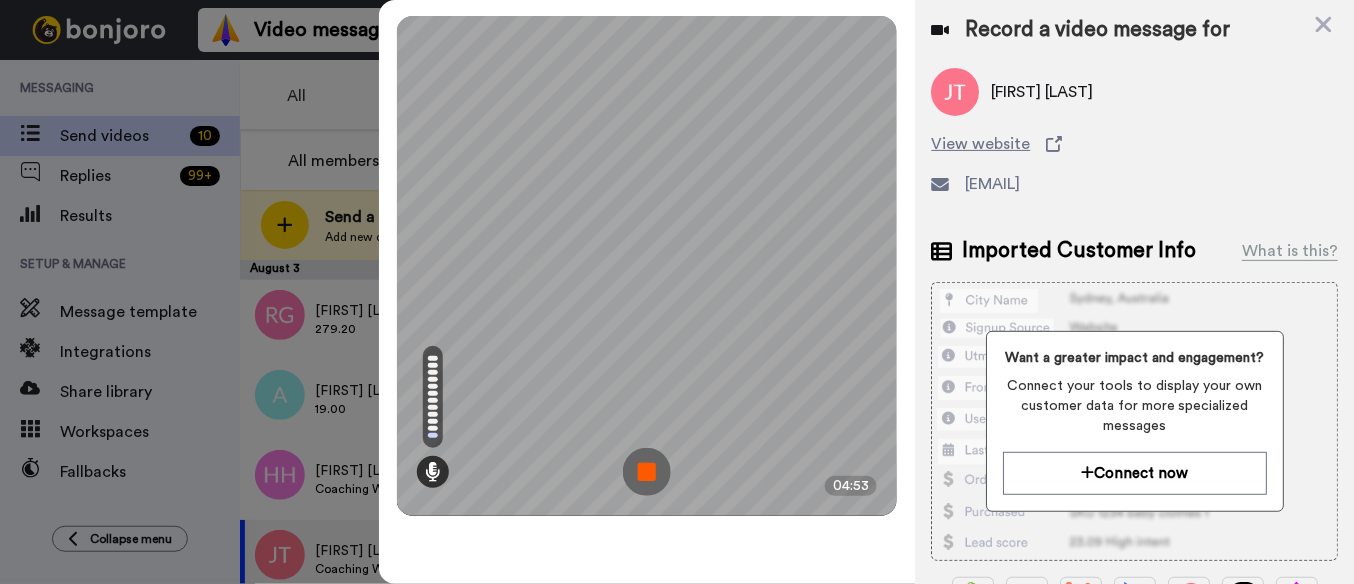 click at bounding box center [647, 472] 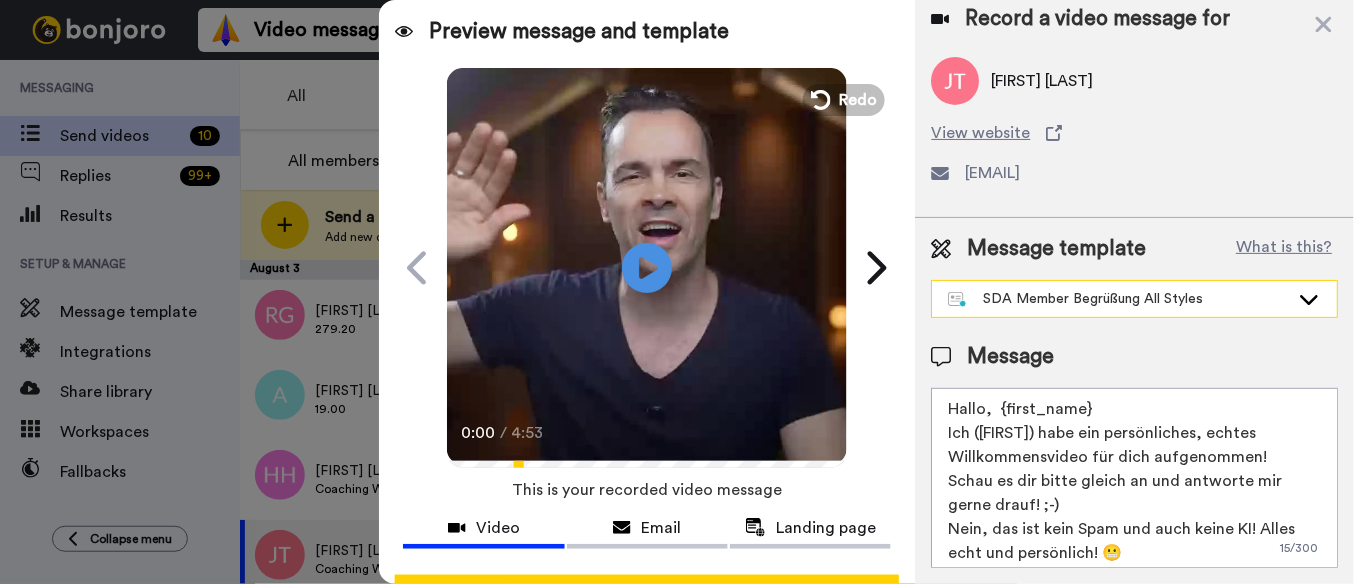 scroll, scrollTop: 10, scrollLeft: 0, axis: vertical 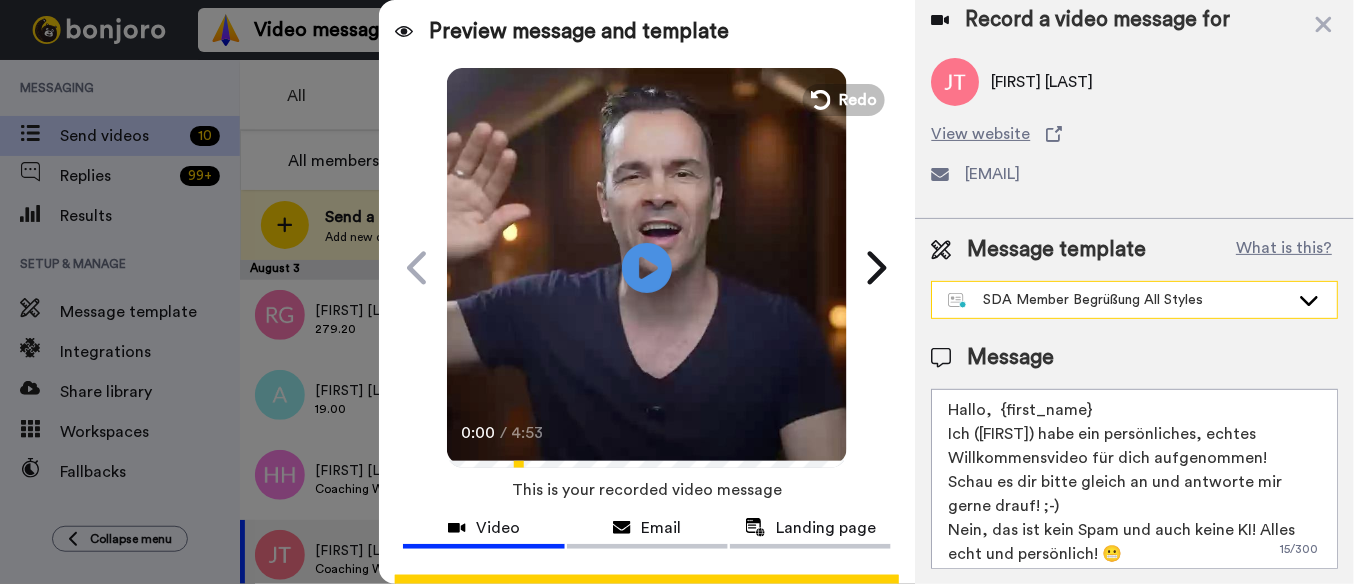 click on "SDA Member Begrüßung All Styles" at bounding box center [1118, 300] 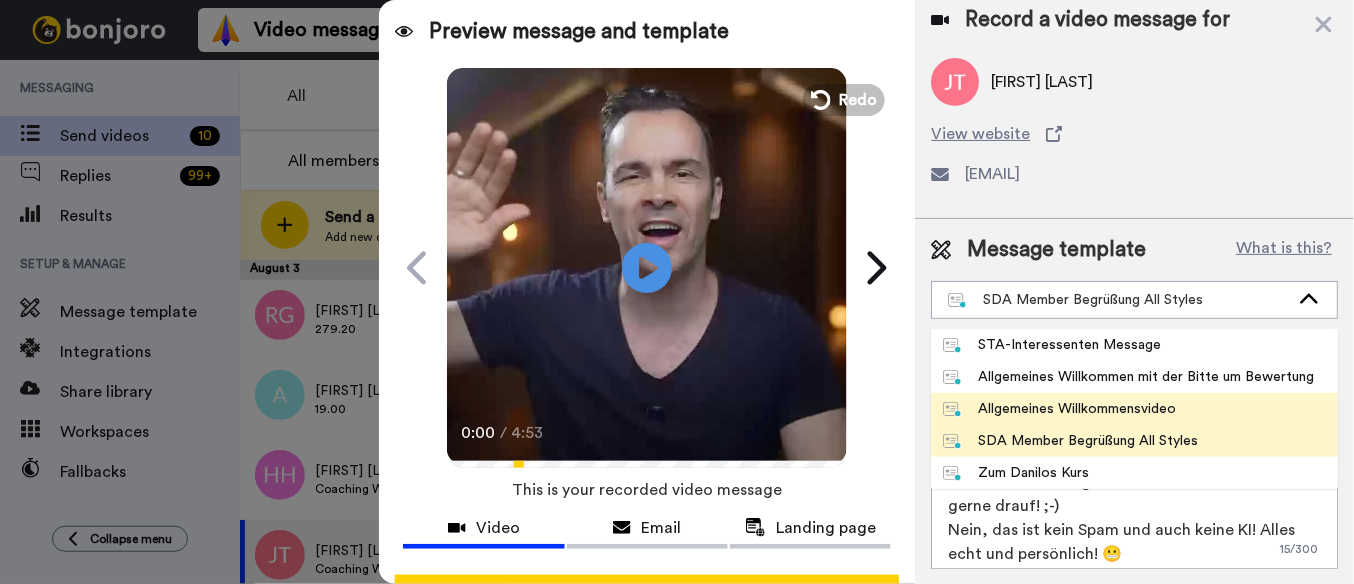 click on "Allgemeines Willkommensvideo" at bounding box center (1059, 409) 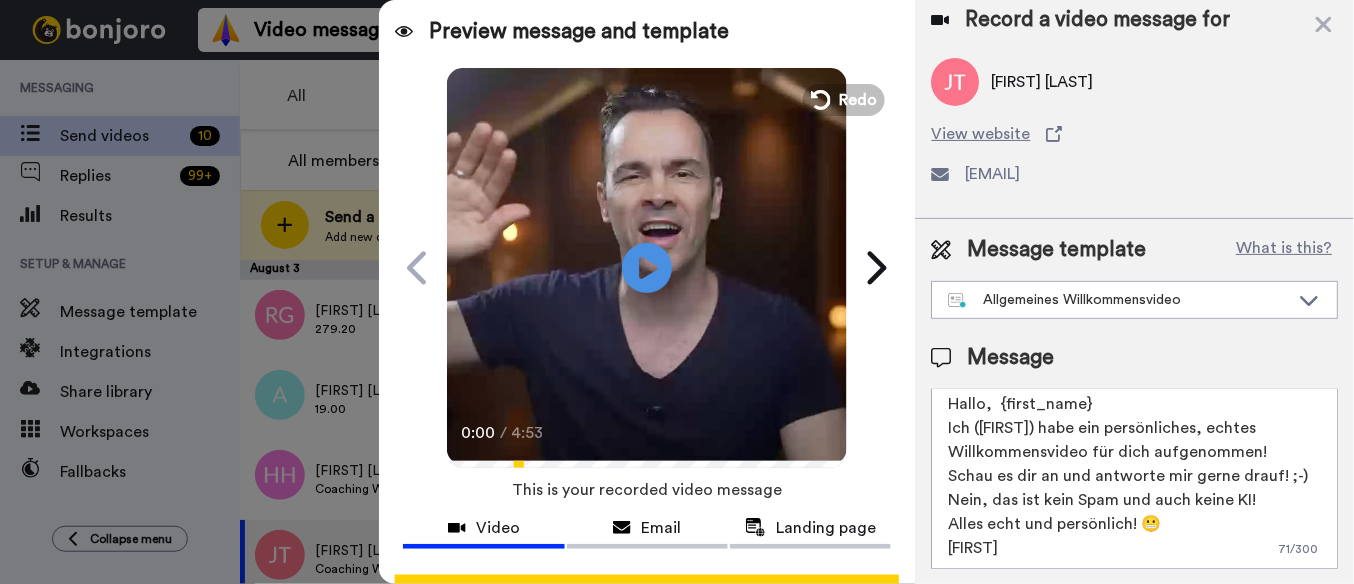 scroll, scrollTop: 6, scrollLeft: 0, axis: vertical 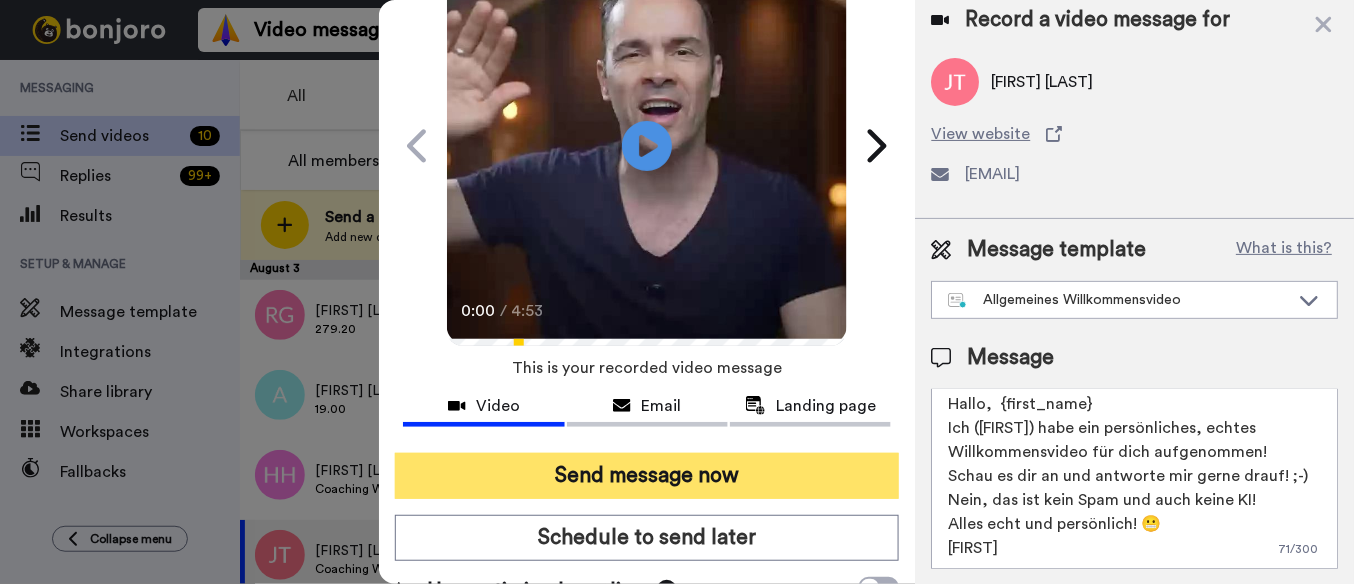click on "Send message now" at bounding box center [647, 476] 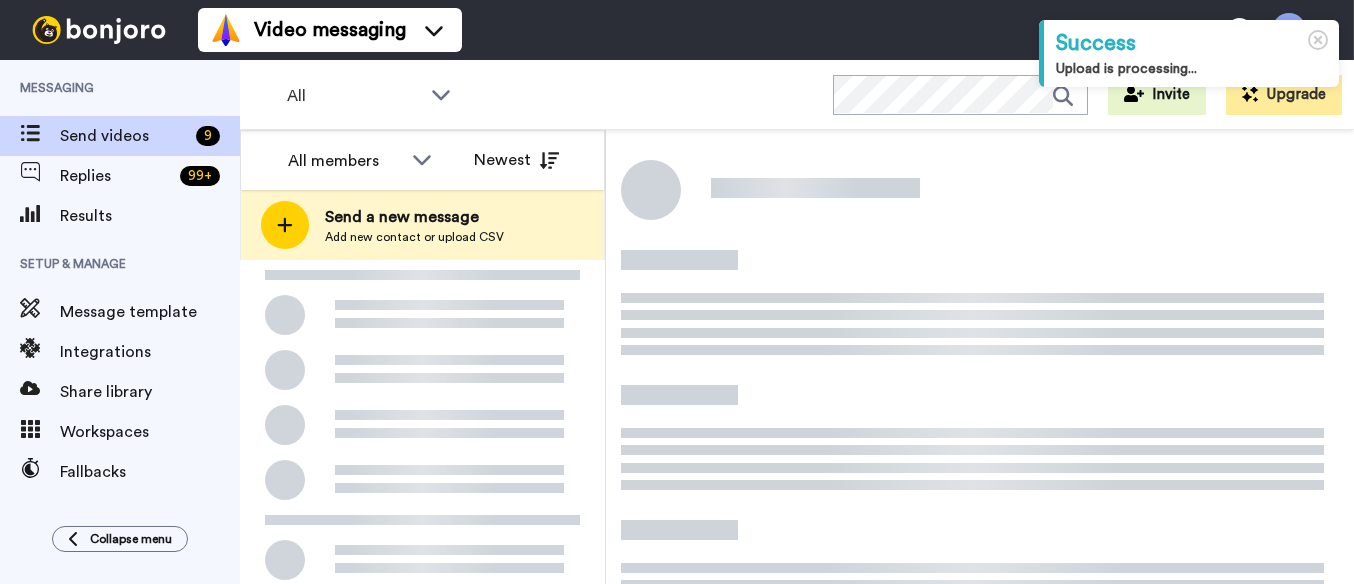 scroll, scrollTop: 0, scrollLeft: 0, axis: both 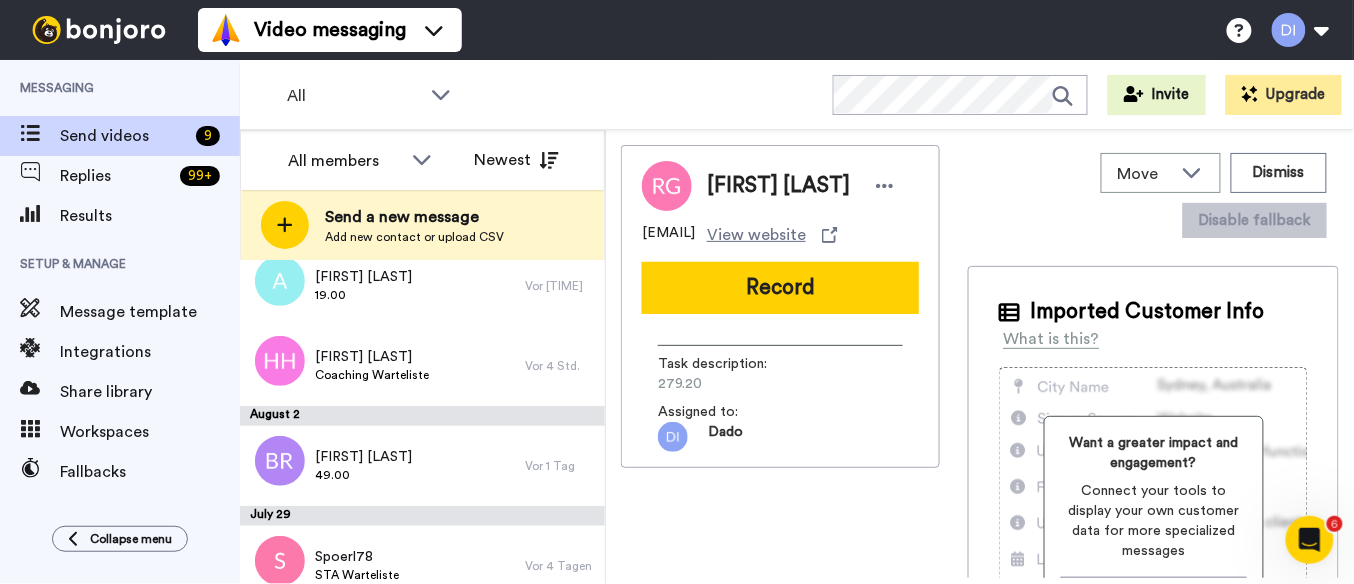 click on "[FIRST] [LAST]" at bounding box center [372, 357] 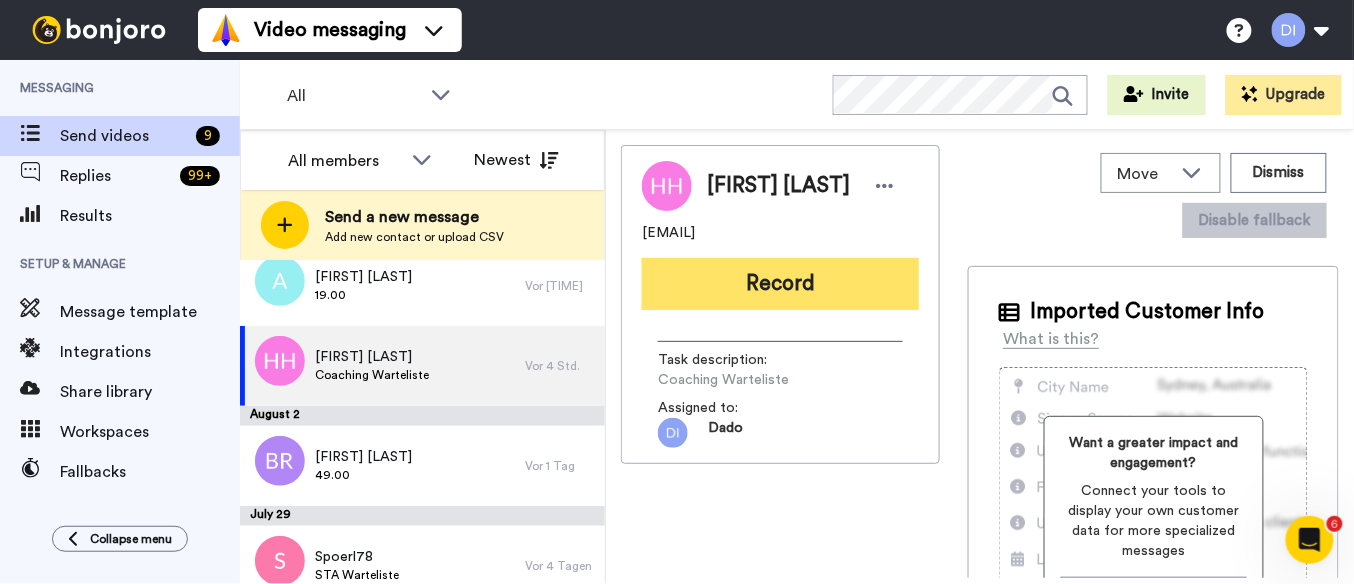 click on "Record" at bounding box center (780, 284) 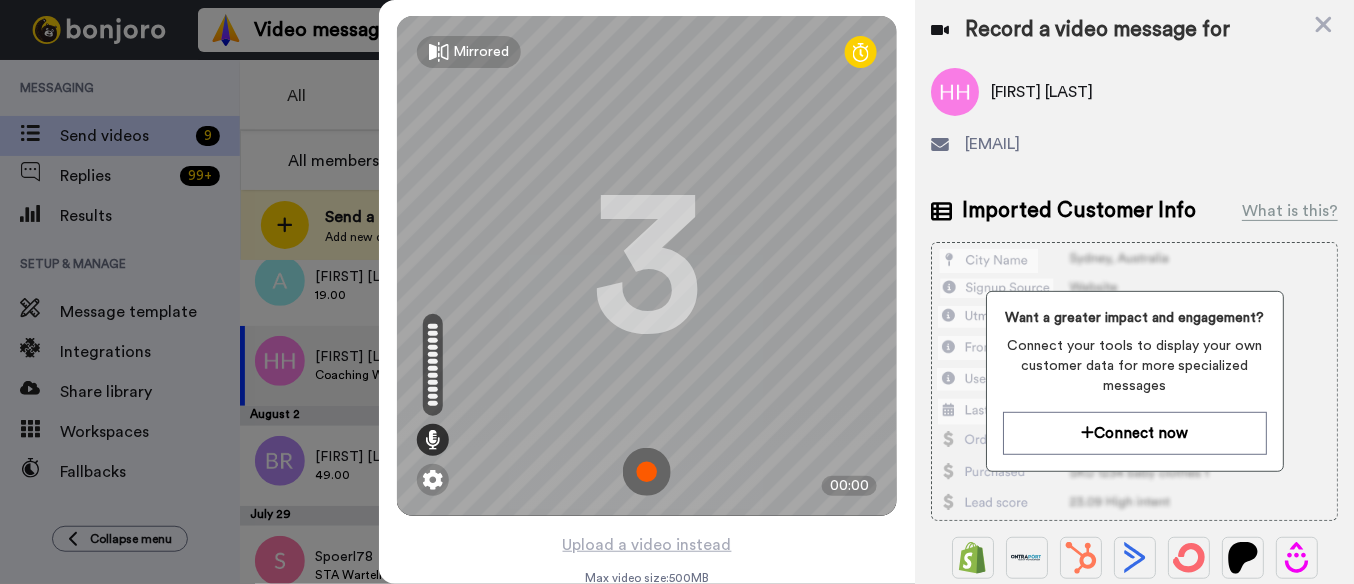 click at bounding box center (647, 472) 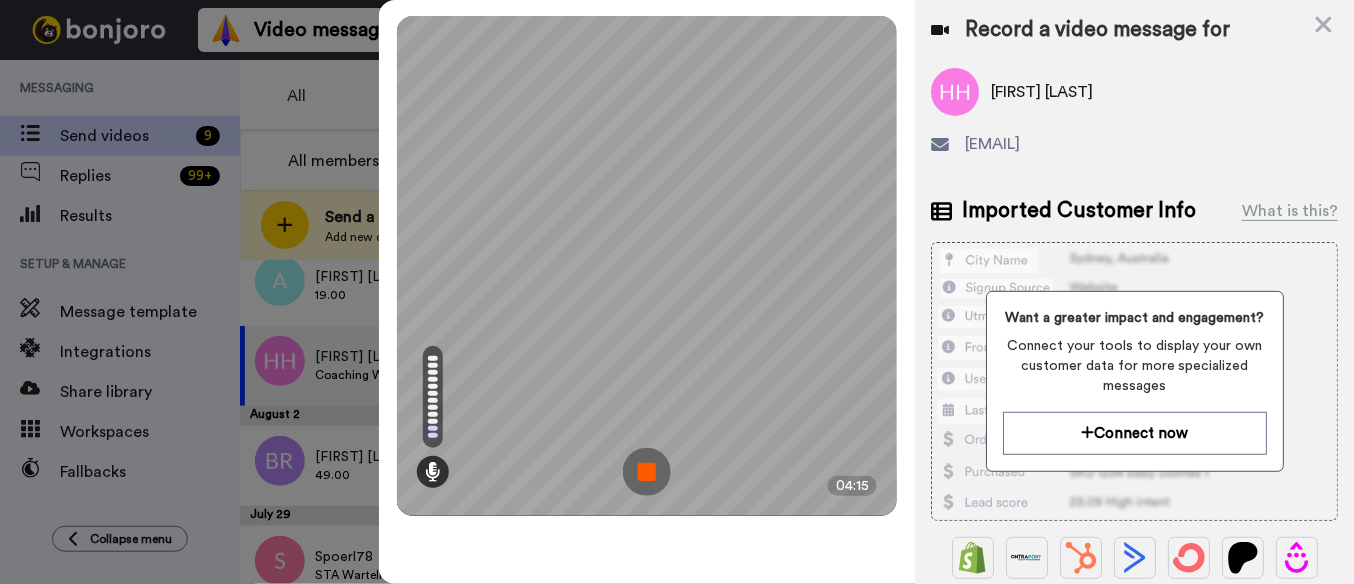 click at bounding box center (647, 472) 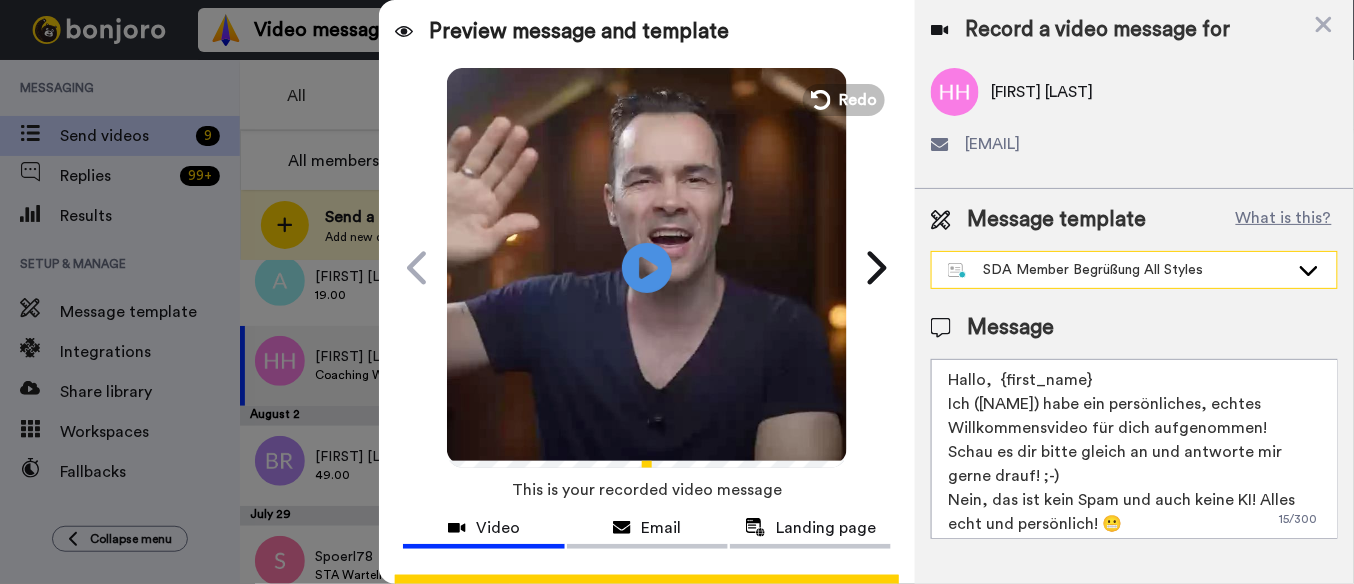 click on "SDA Member Begrüßung All Styles" at bounding box center [1118, 270] 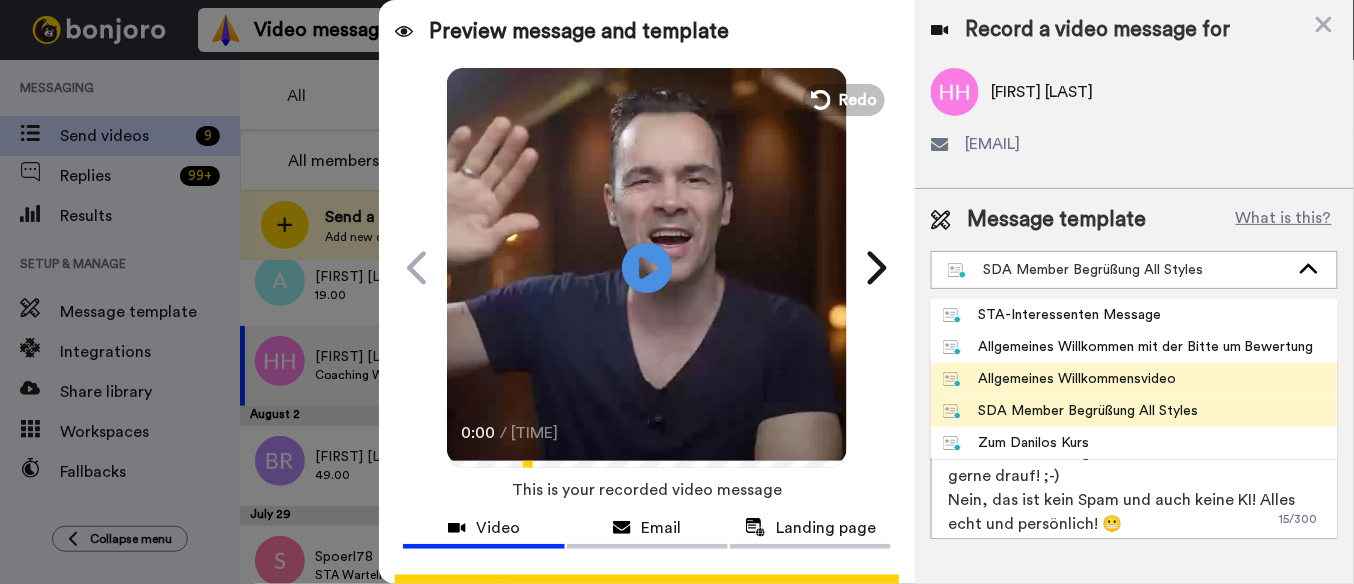 click on "Allgemeines Willkommensvideo" at bounding box center [1059, 379] 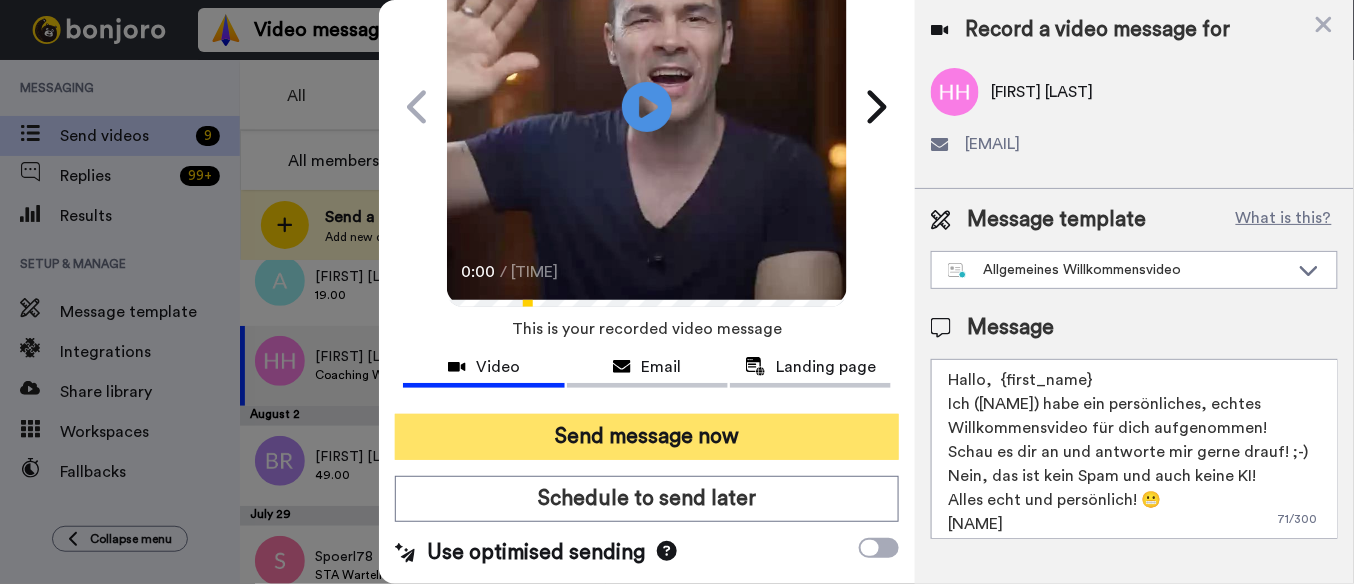 scroll, scrollTop: 160, scrollLeft: 0, axis: vertical 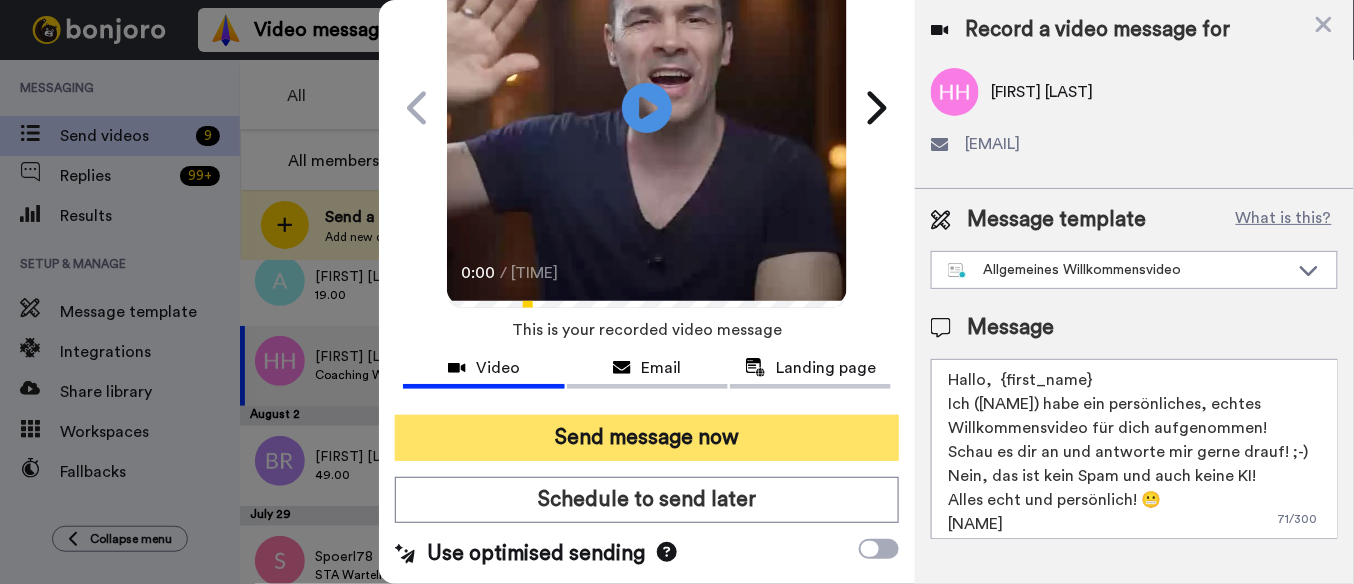 click on "Send message now" at bounding box center [647, 438] 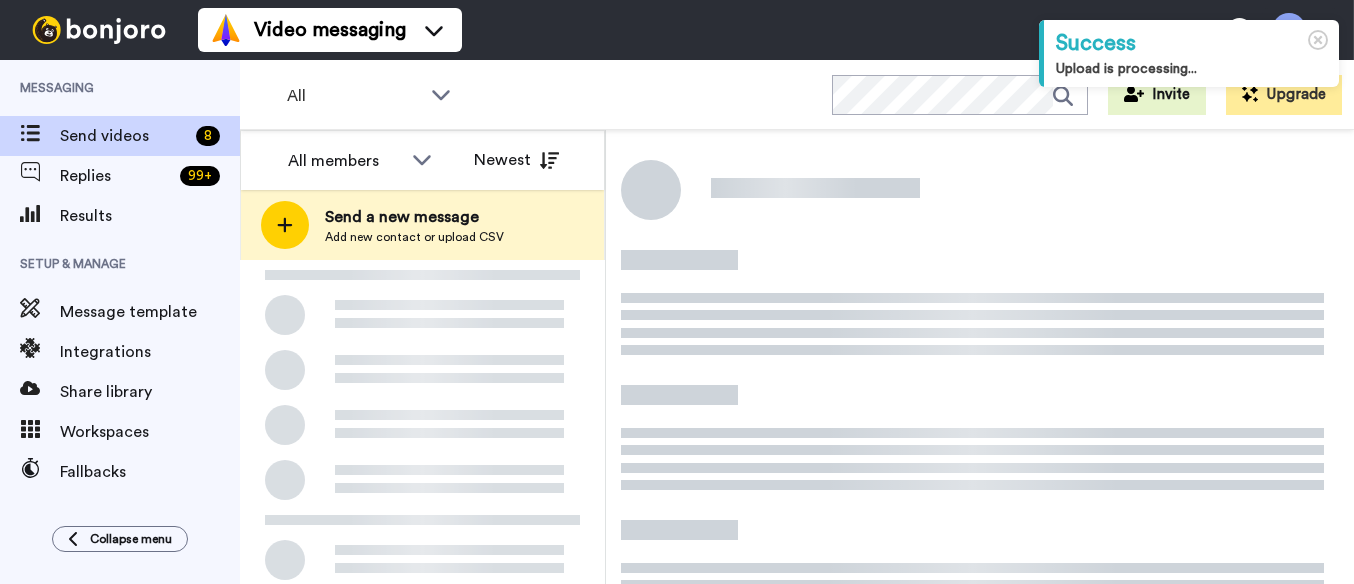 scroll, scrollTop: 0, scrollLeft: 0, axis: both 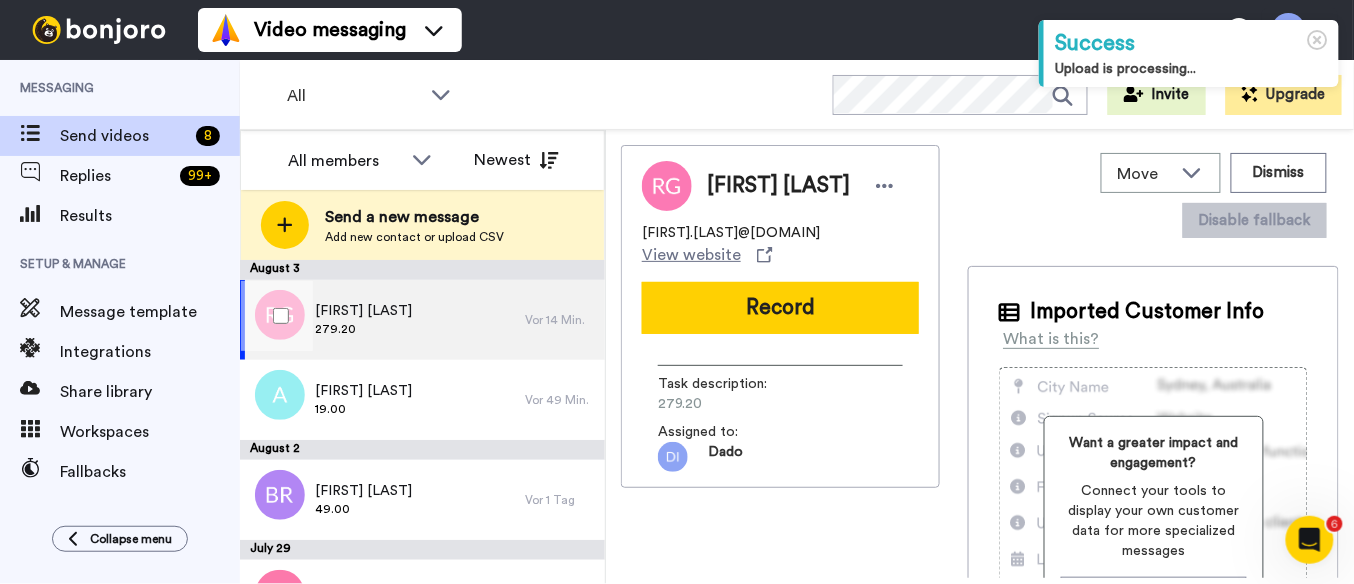 click on "Rainer Golle 279.20" at bounding box center (382, 320) 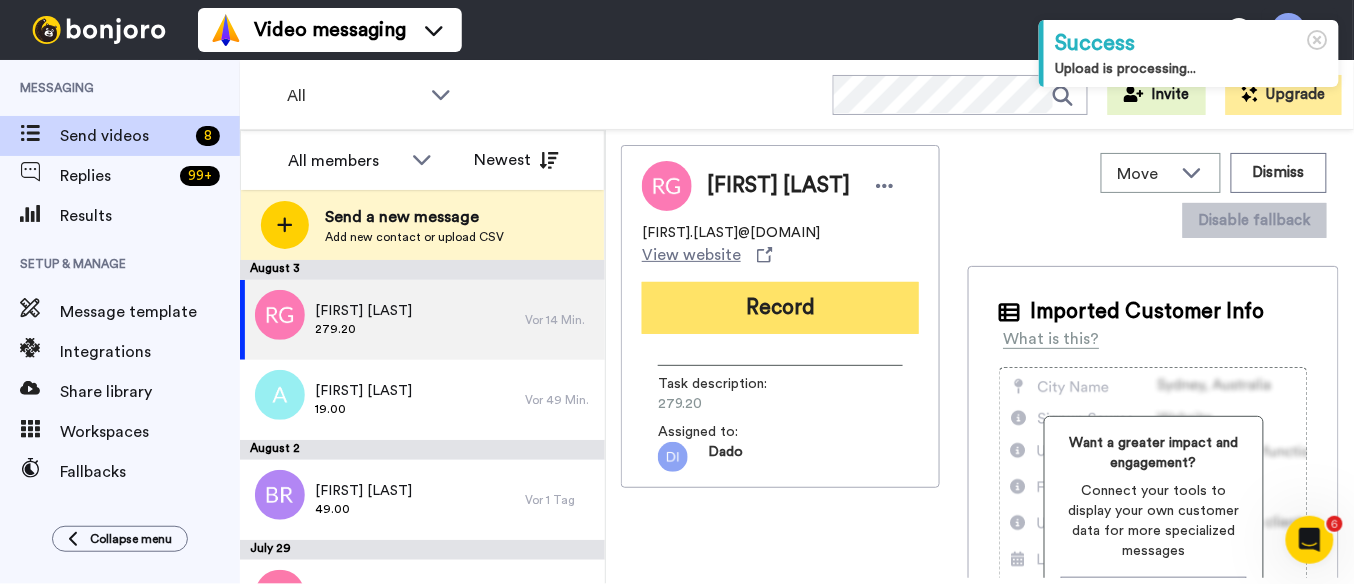 click on "Record" at bounding box center (780, 308) 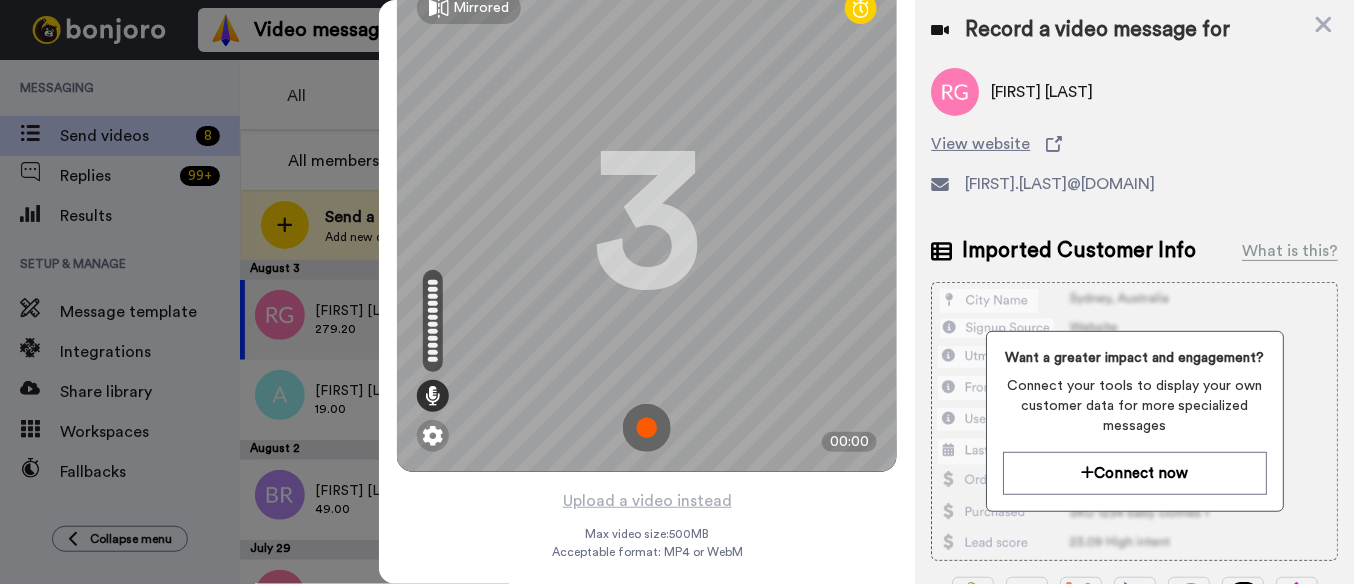scroll, scrollTop: 46, scrollLeft: 0, axis: vertical 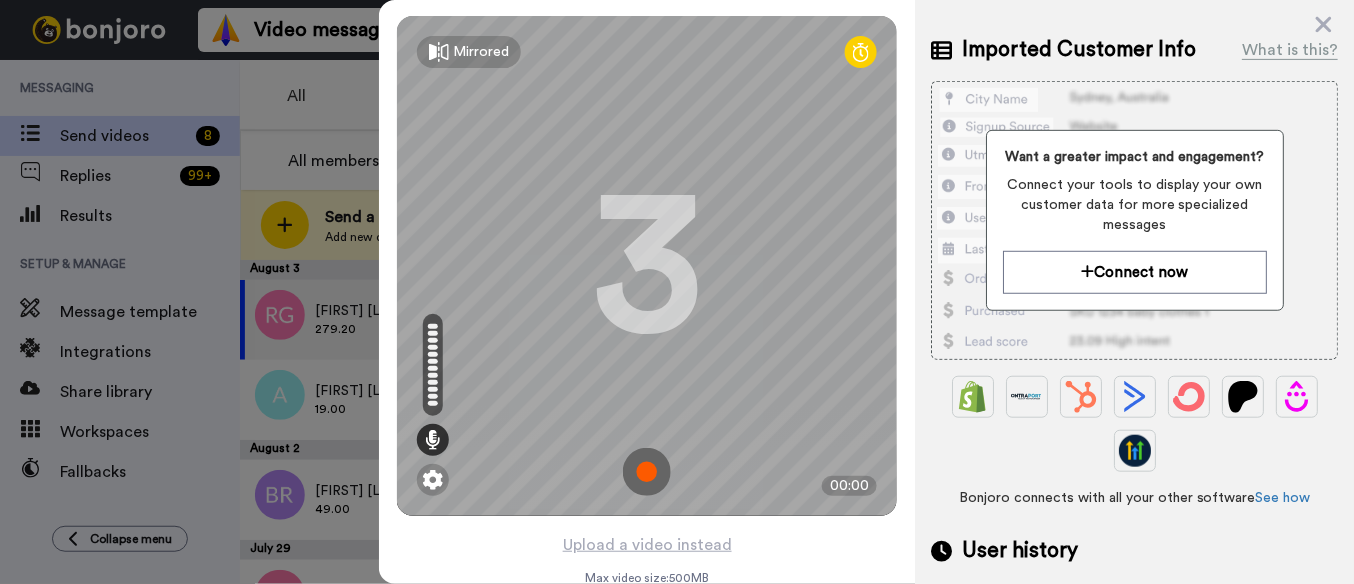 click at bounding box center (647, 472) 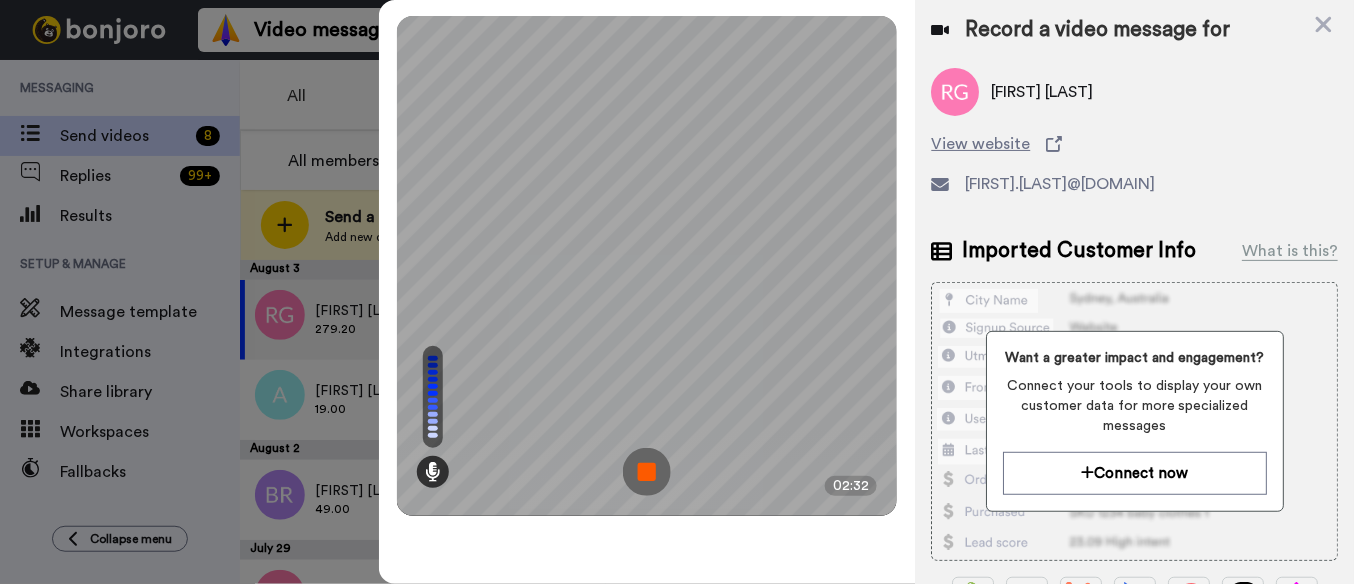 scroll, scrollTop: 0, scrollLeft: 0, axis: both 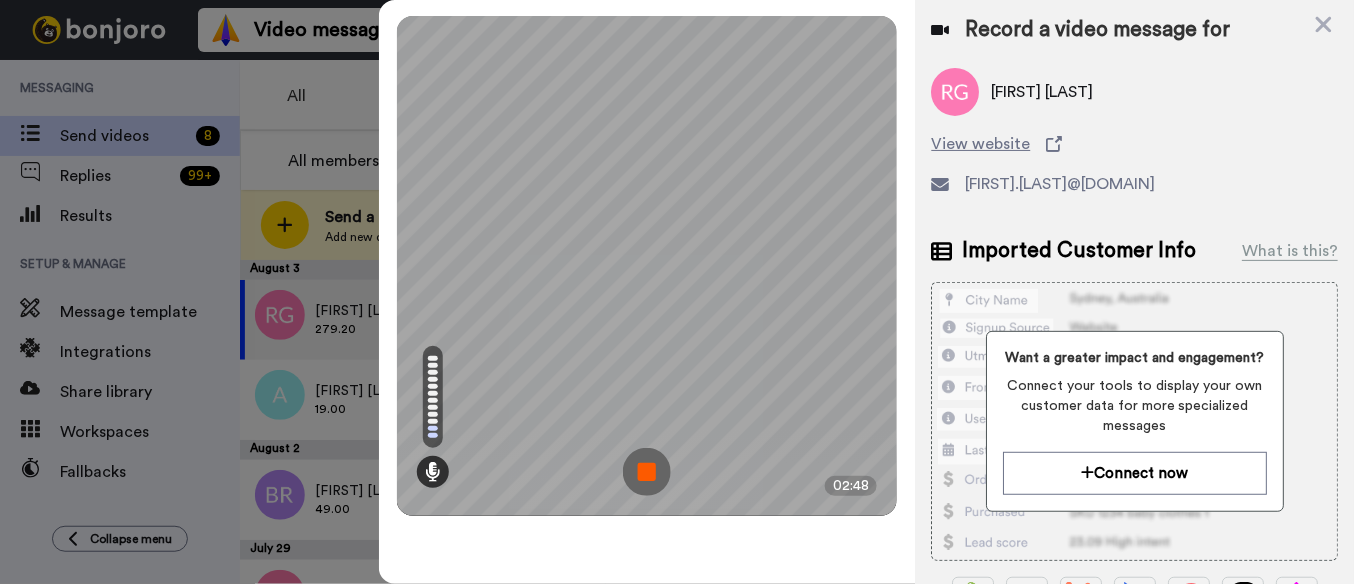 click at bounding box center [647, 472] 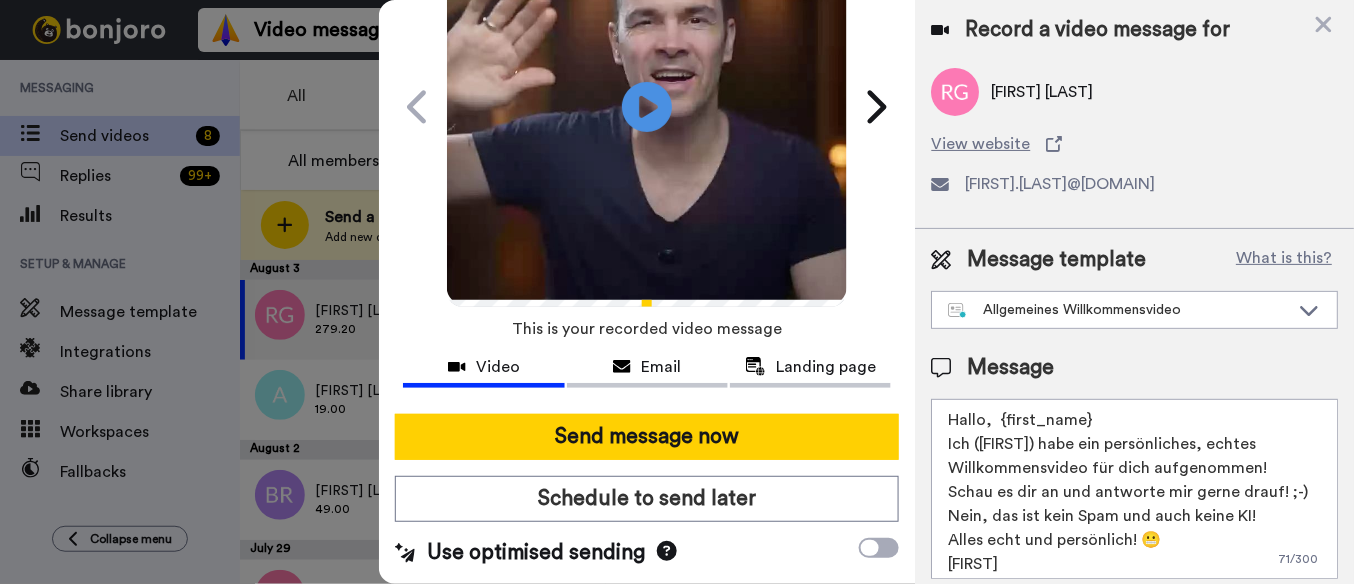 scroll, scrollTop: 160, scrollLeft: 0, axis: vertical 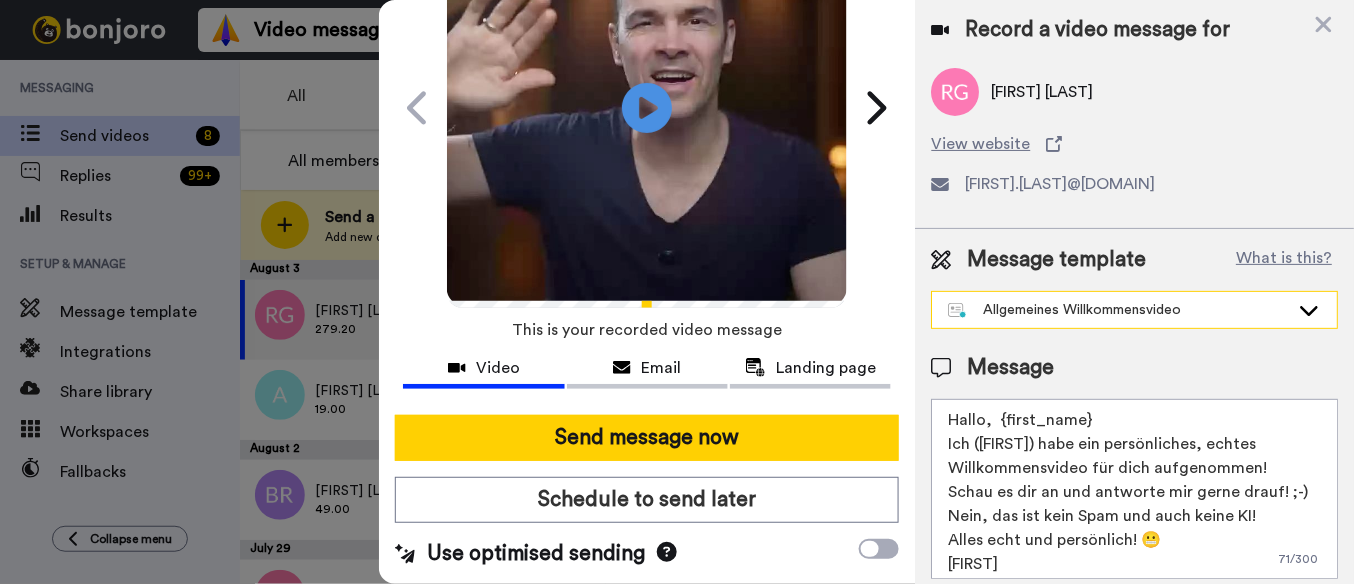 click on "Allgemeines Willkommensvideo" at bounding box center [1118, 310] 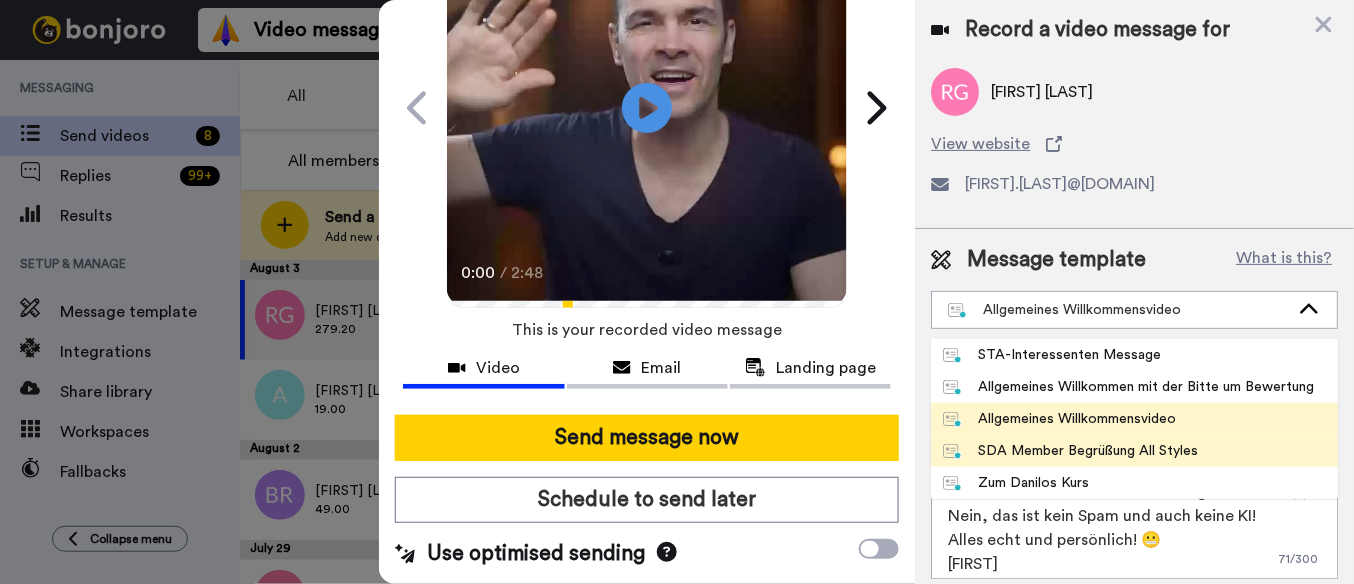 click on "SDA Member Begrüßung All Styles" at bounding box center [1070, 451] 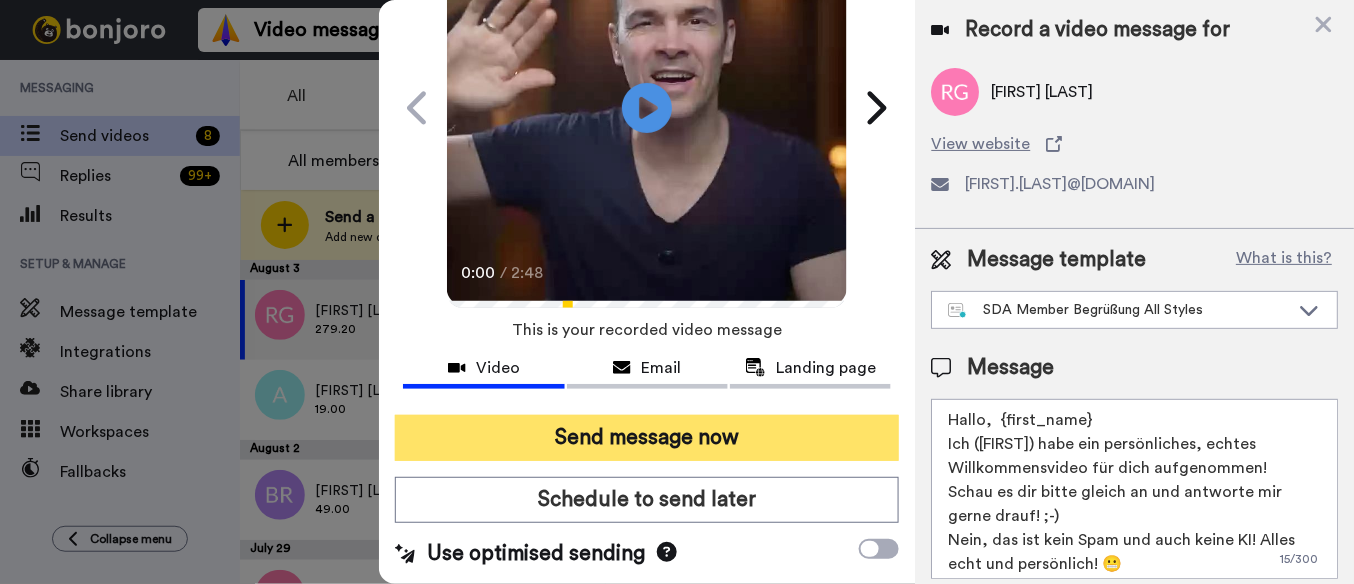 click on "Send message now" at bounding box center [647, 438] 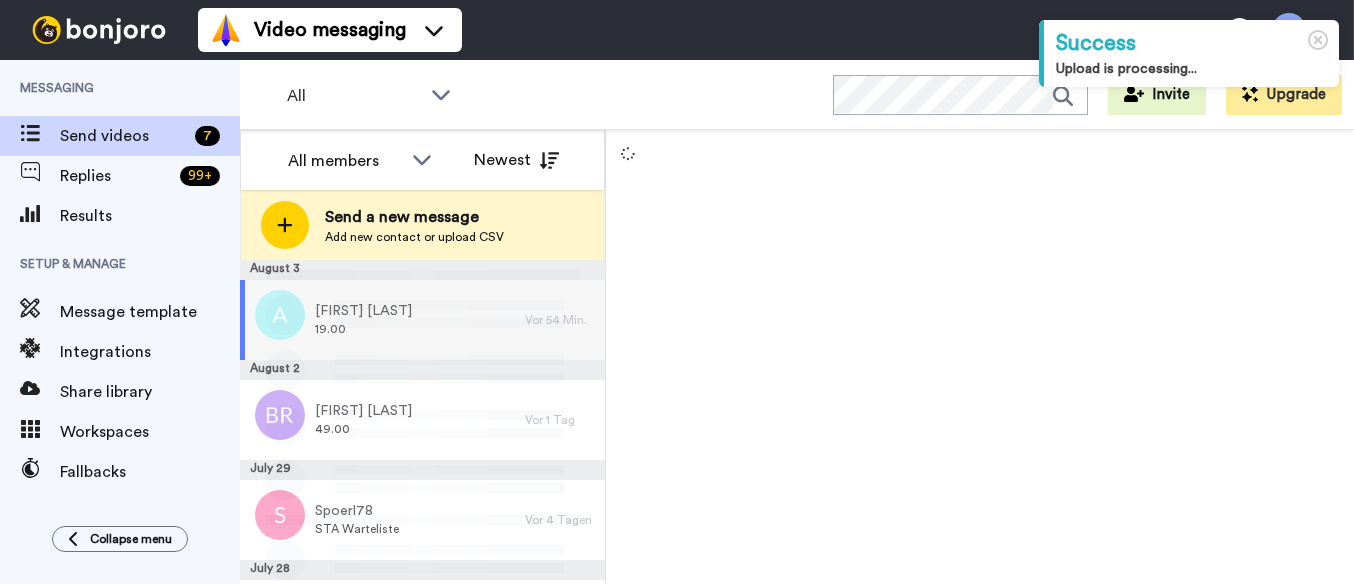 scroll, scrollTop: 0, scrollLeft: 0, axis: both 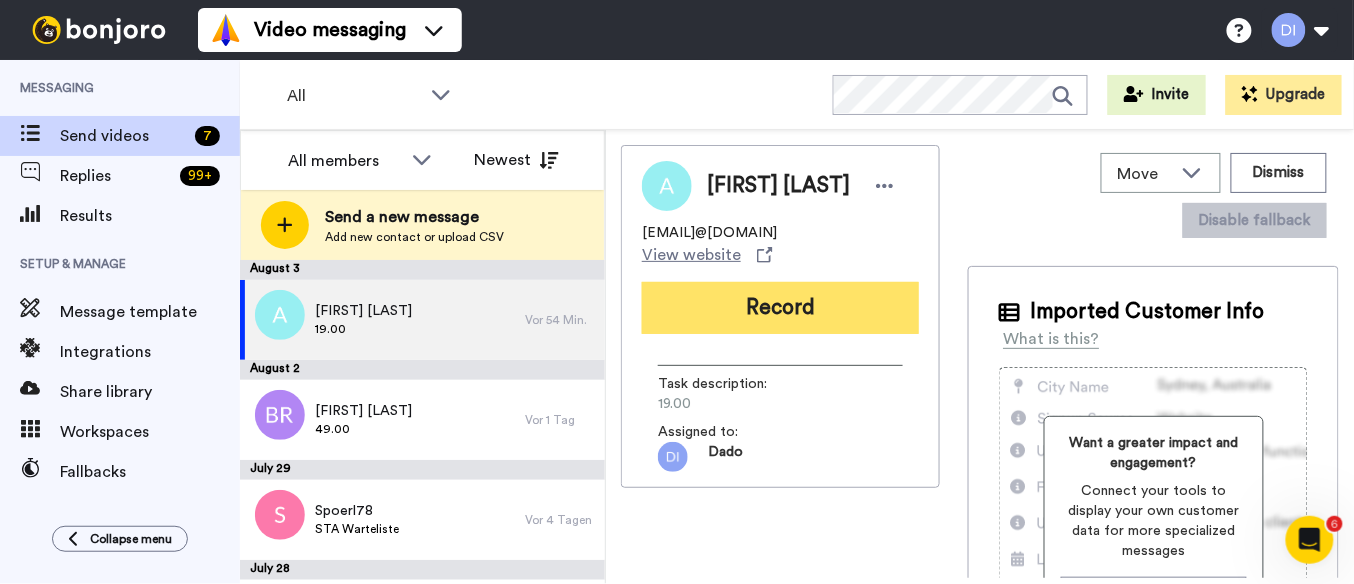 click on "Record" at bounding box center (780, 308) 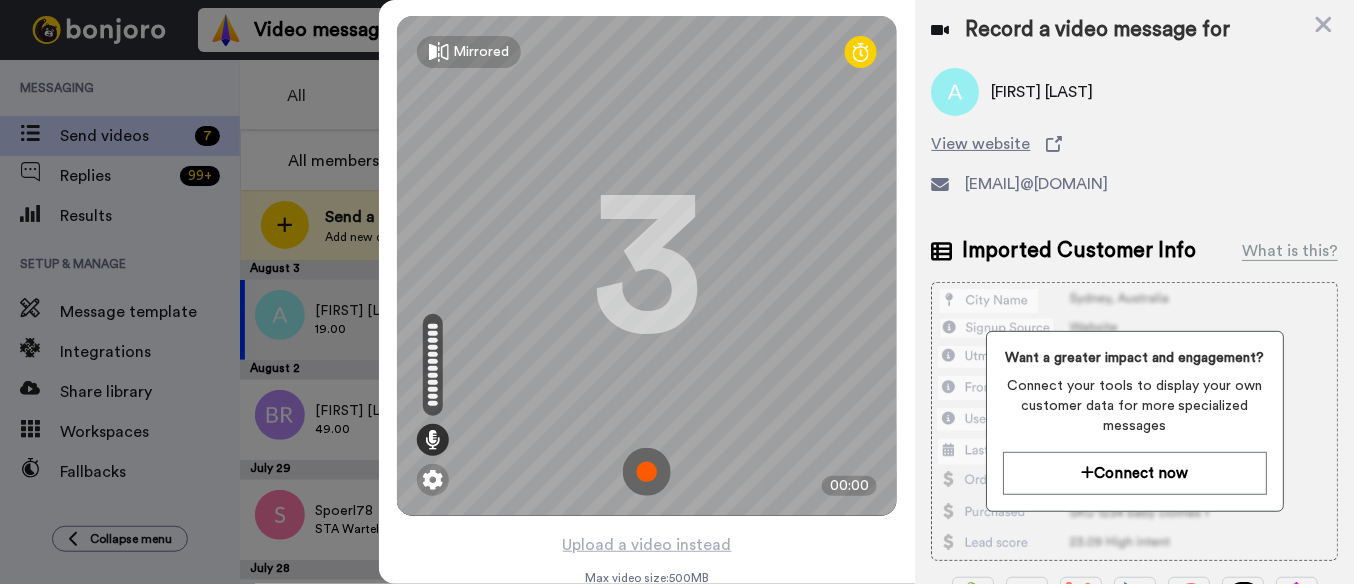 click at bounding box center (647, 472) 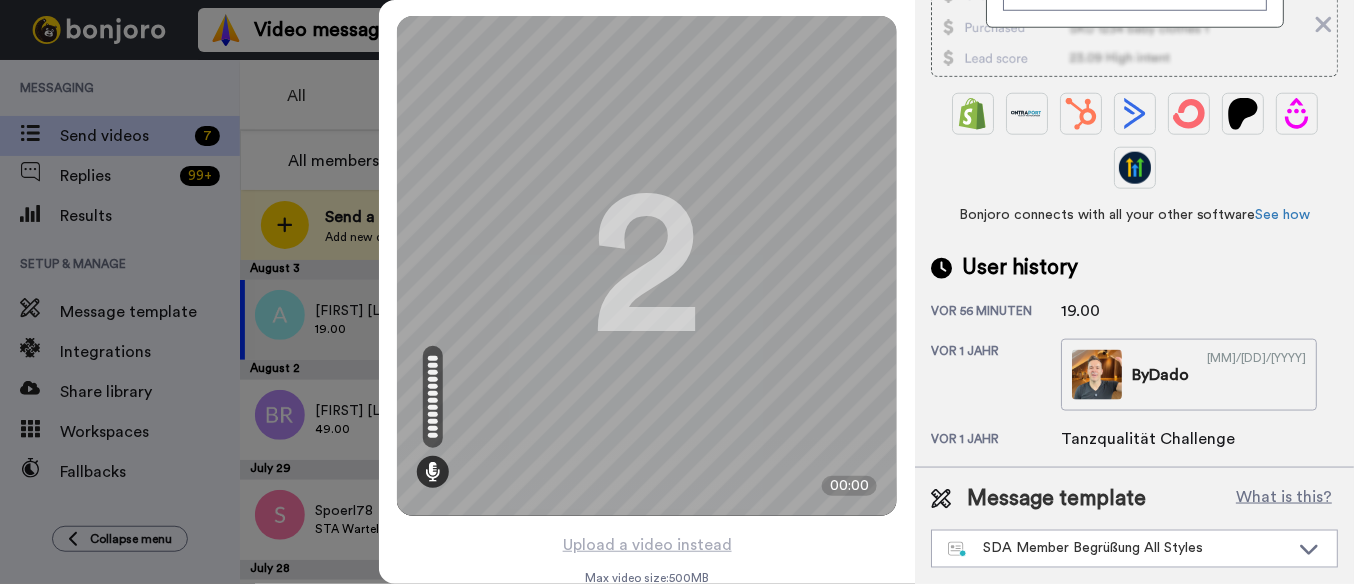 scroll, scrollTop: 506, scrollLeft: 0, axis: vertical 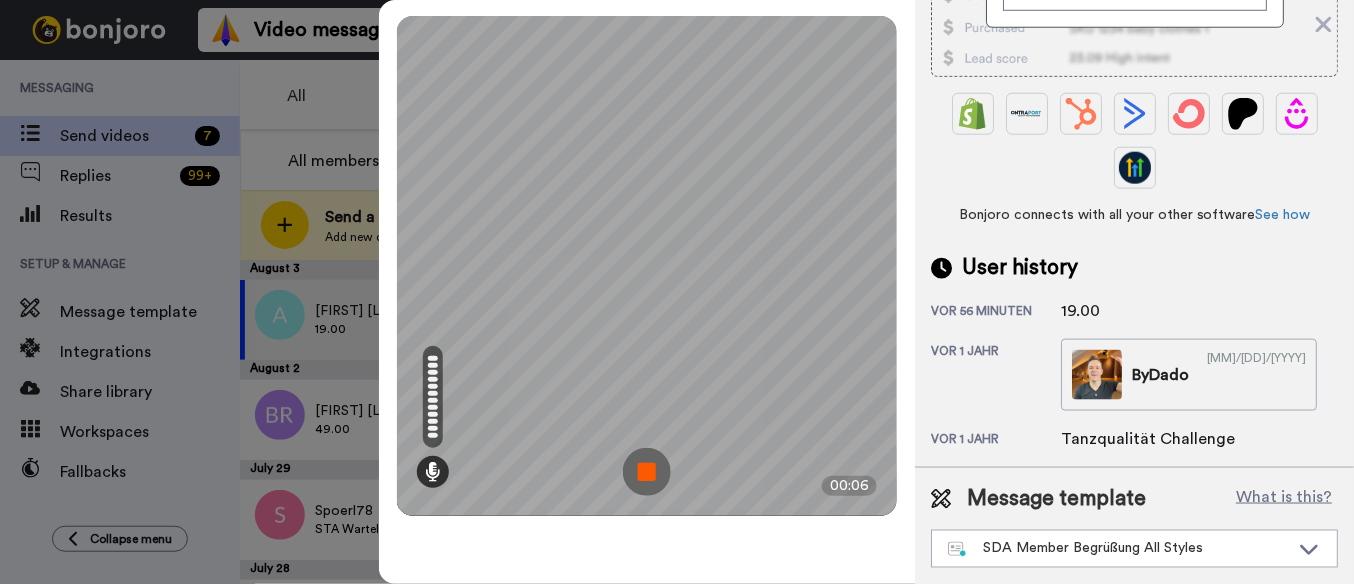 click at bounding box center [647, 472] 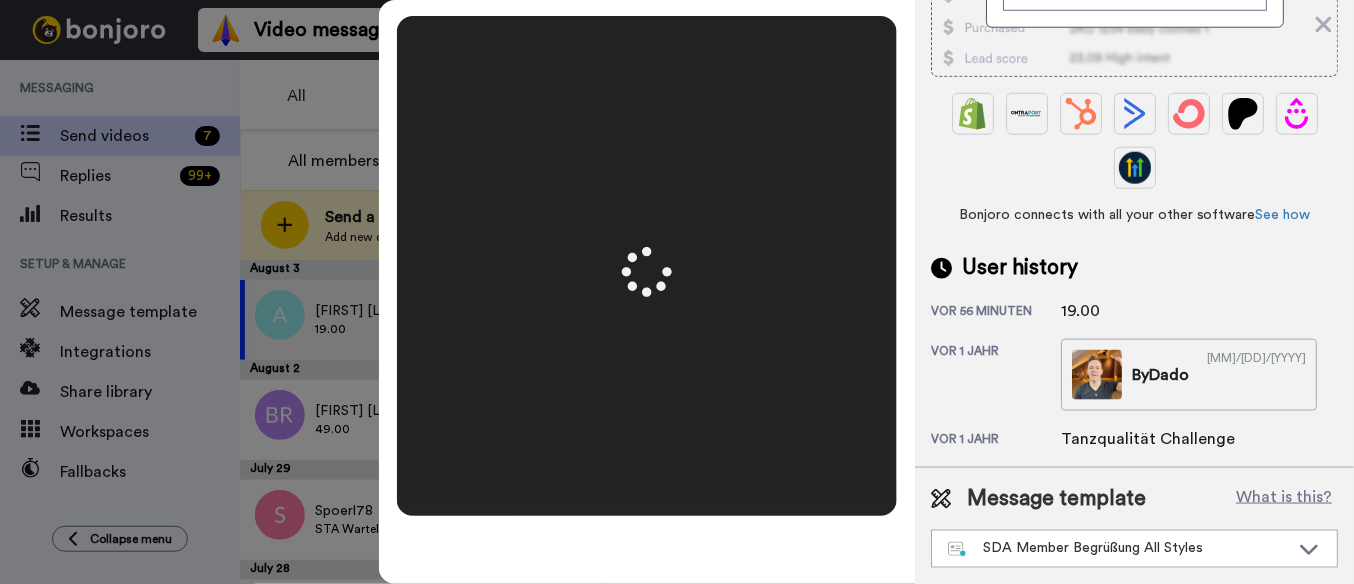 scroll, scrollTop: 0, scrollLeft: 0, axis: both 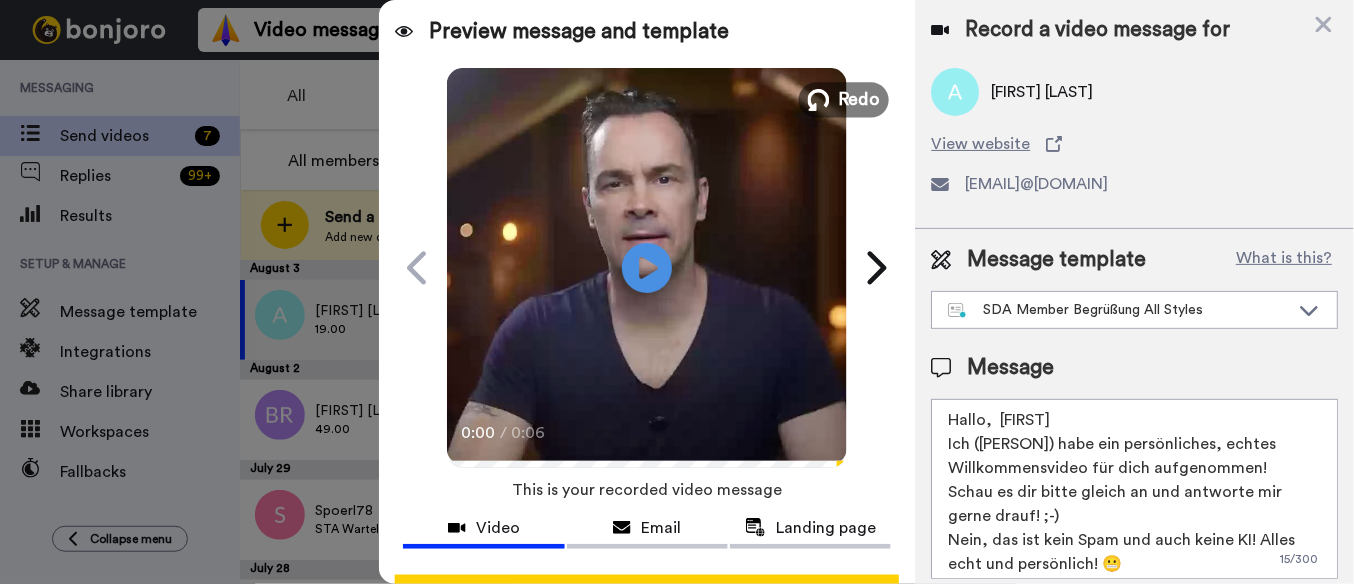click on "Redo" at bounding box center [844, 99] 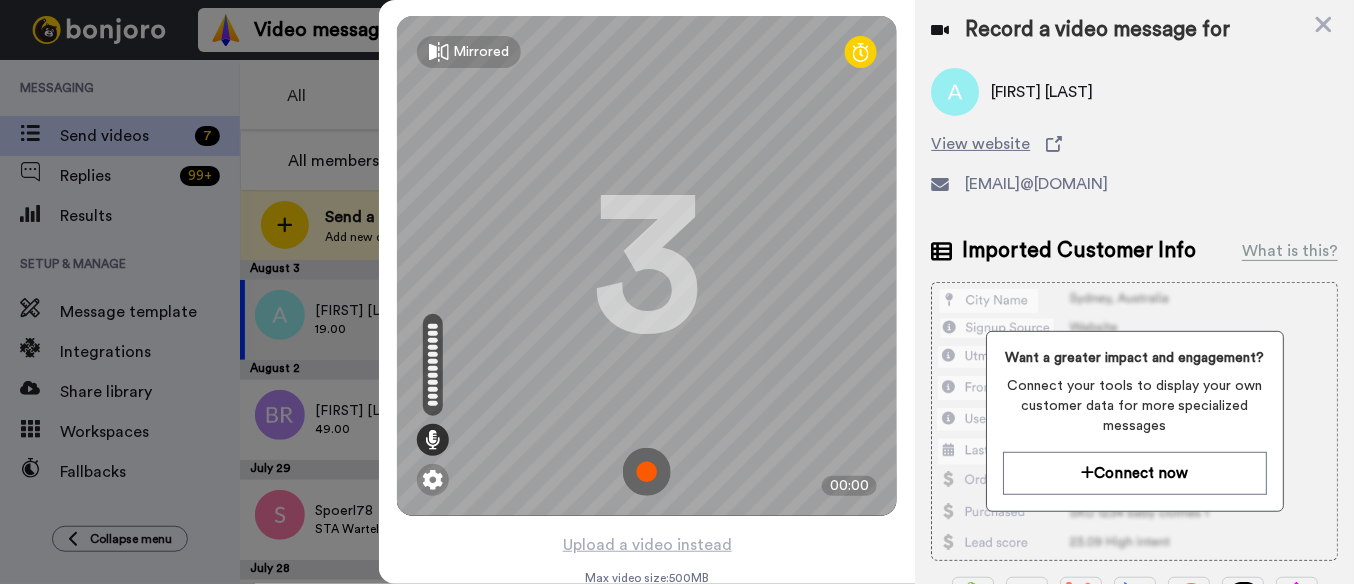 click at bounding box center [647, 472] 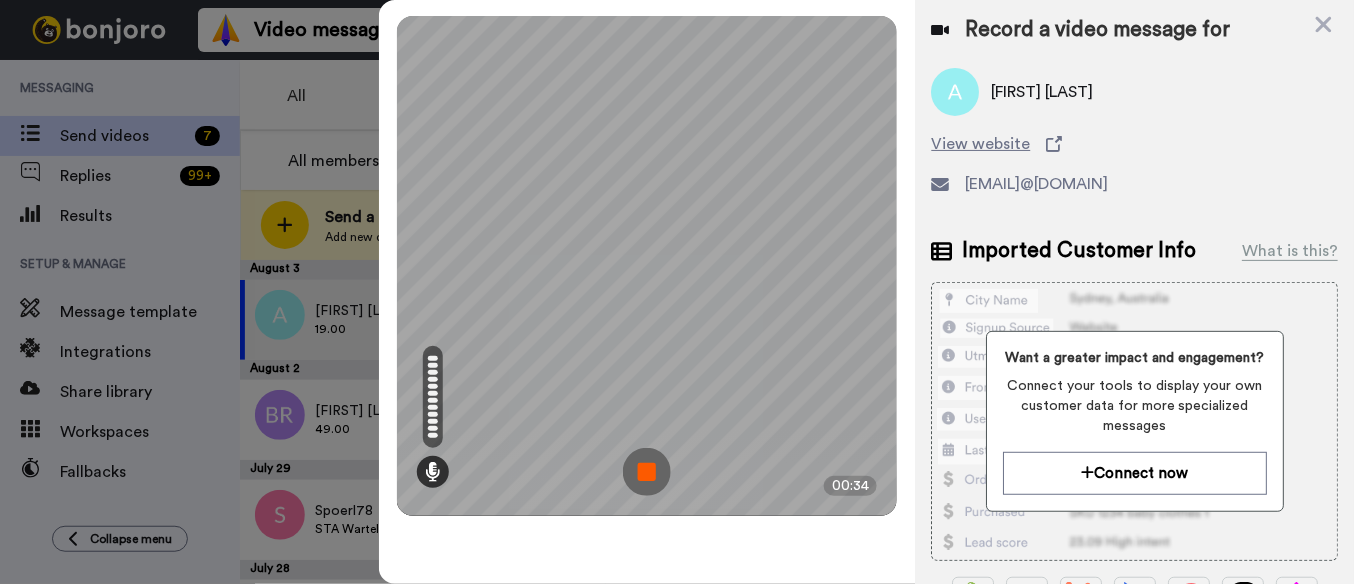 click at bounding box center [647, 472] 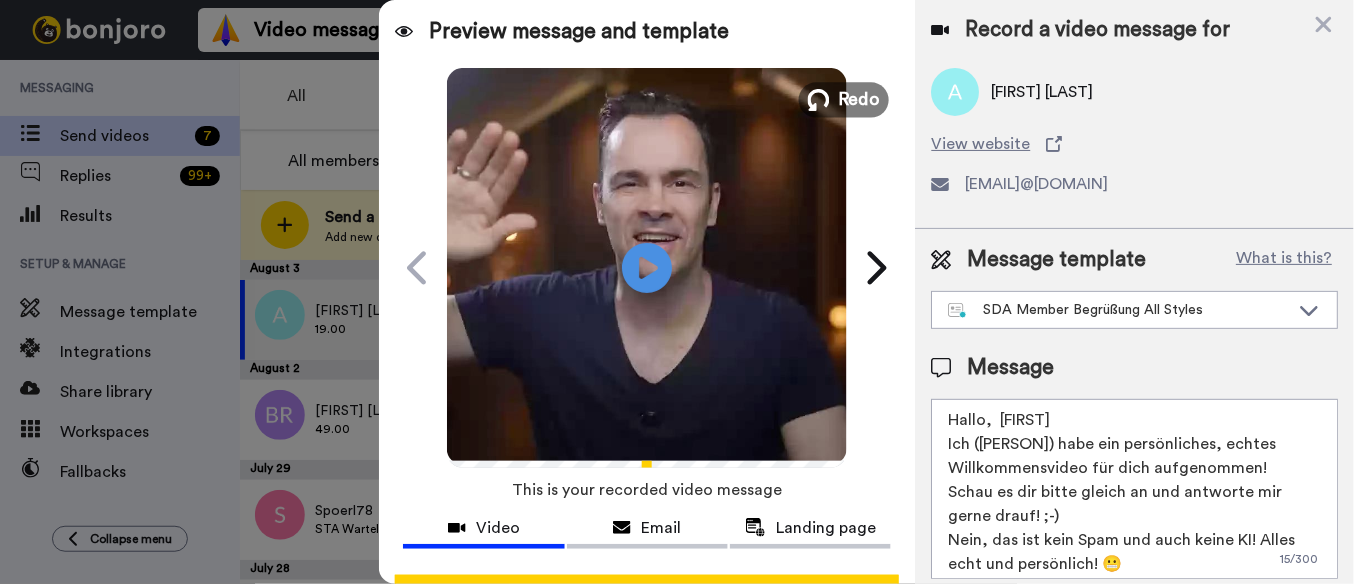 click on "Redo" at bounding box center (860, 99) 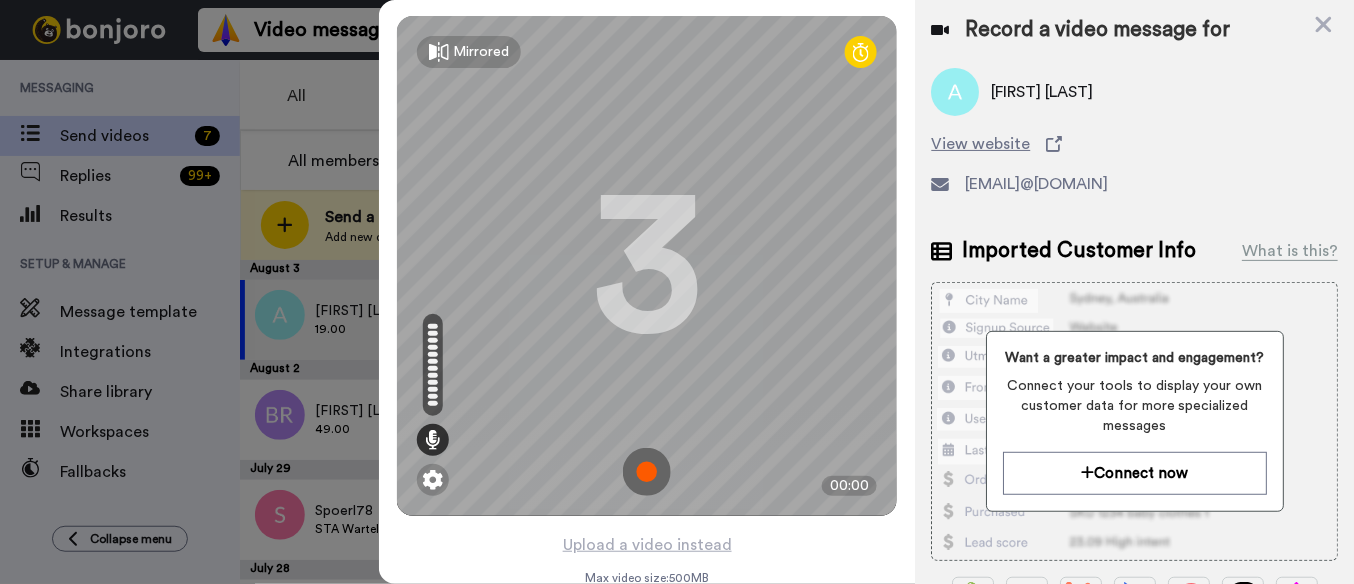 click at bounding box center [647, 472] 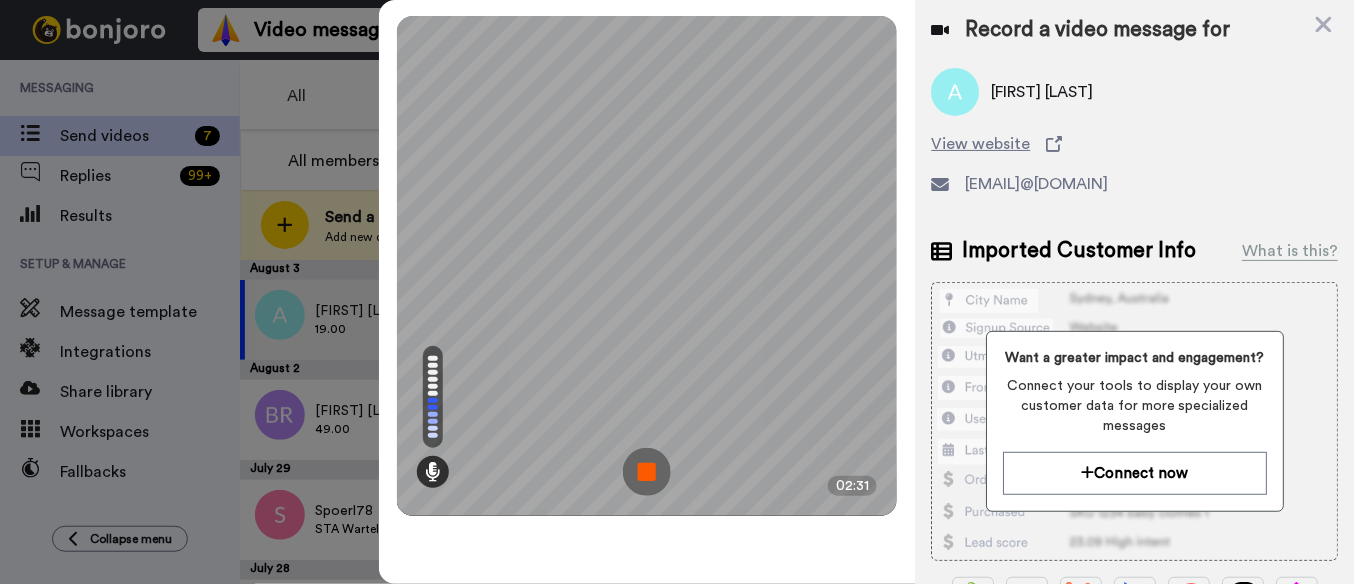 click at bounding box center (647, 472) 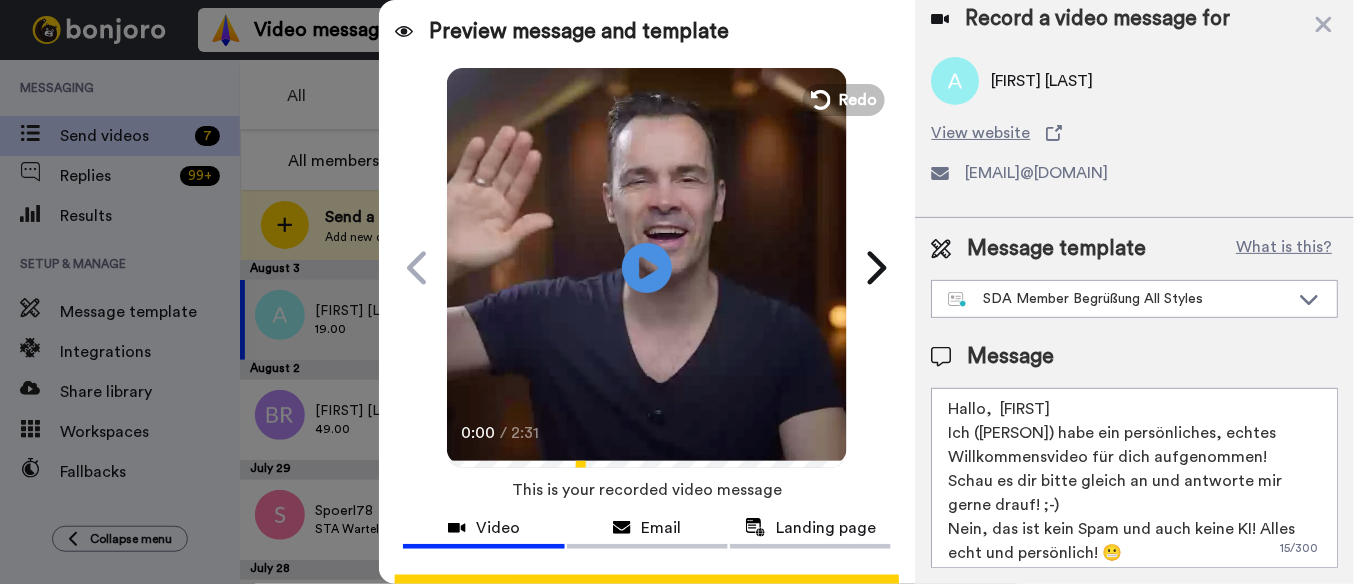 scroll, scrollTop: 10, scrollLeft: 0, axis: vertical 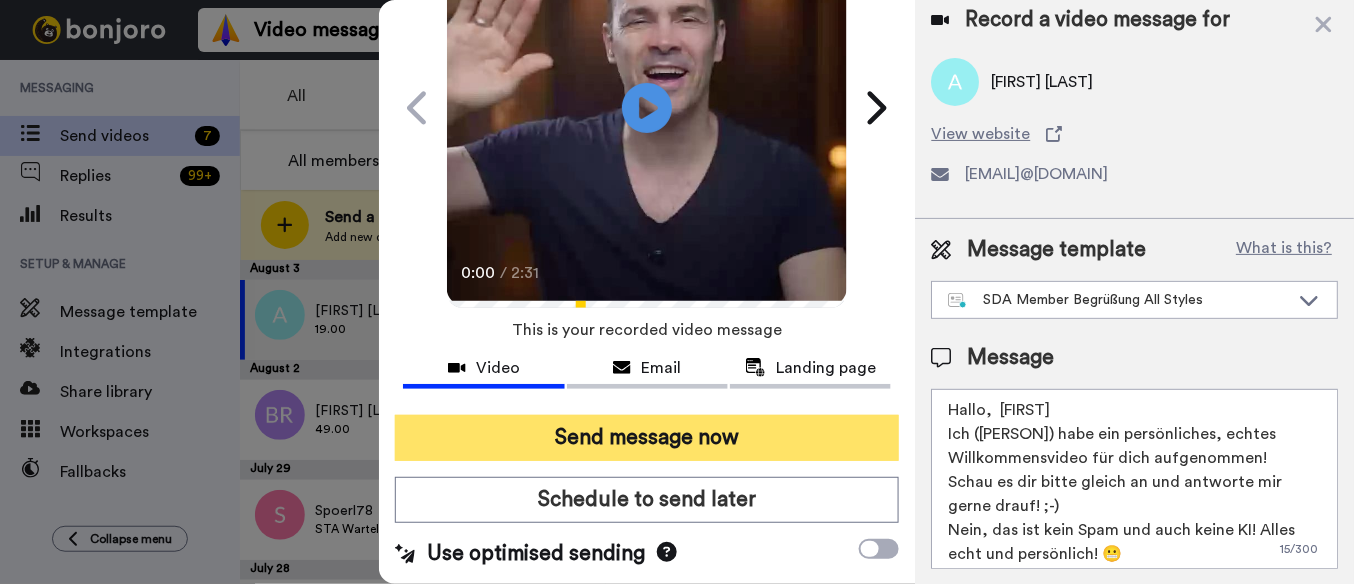 click on "Send message now" at bounding box center [647, 438] 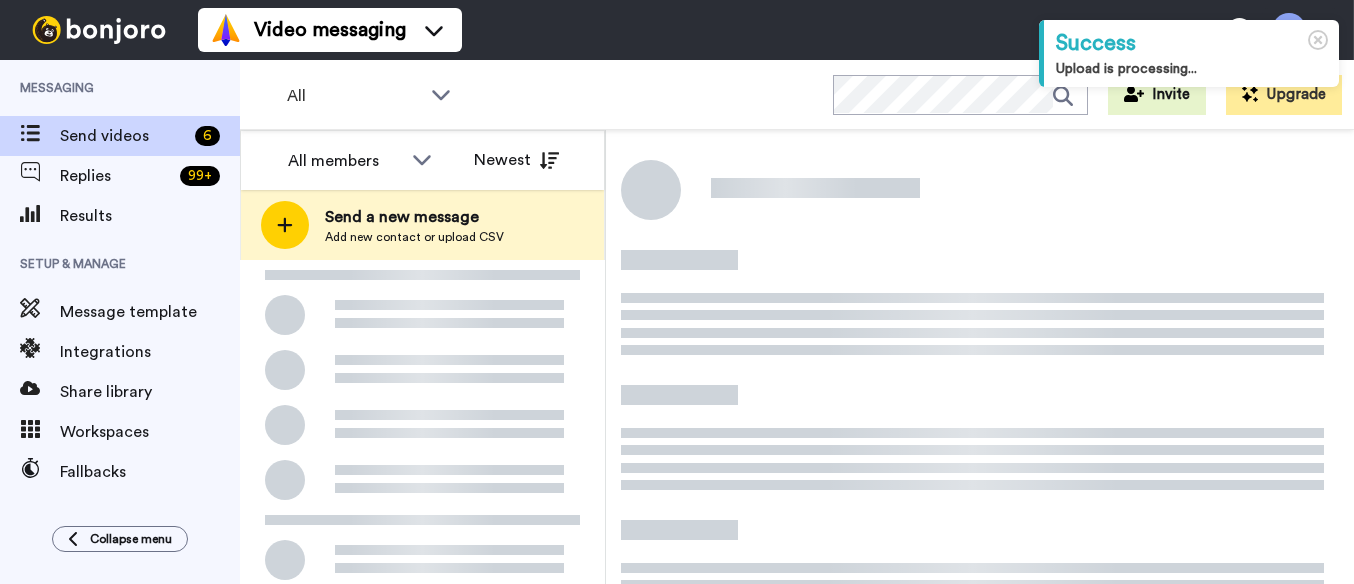 scroll, scrollTop: 0, scrollLeft: 0, axis: both 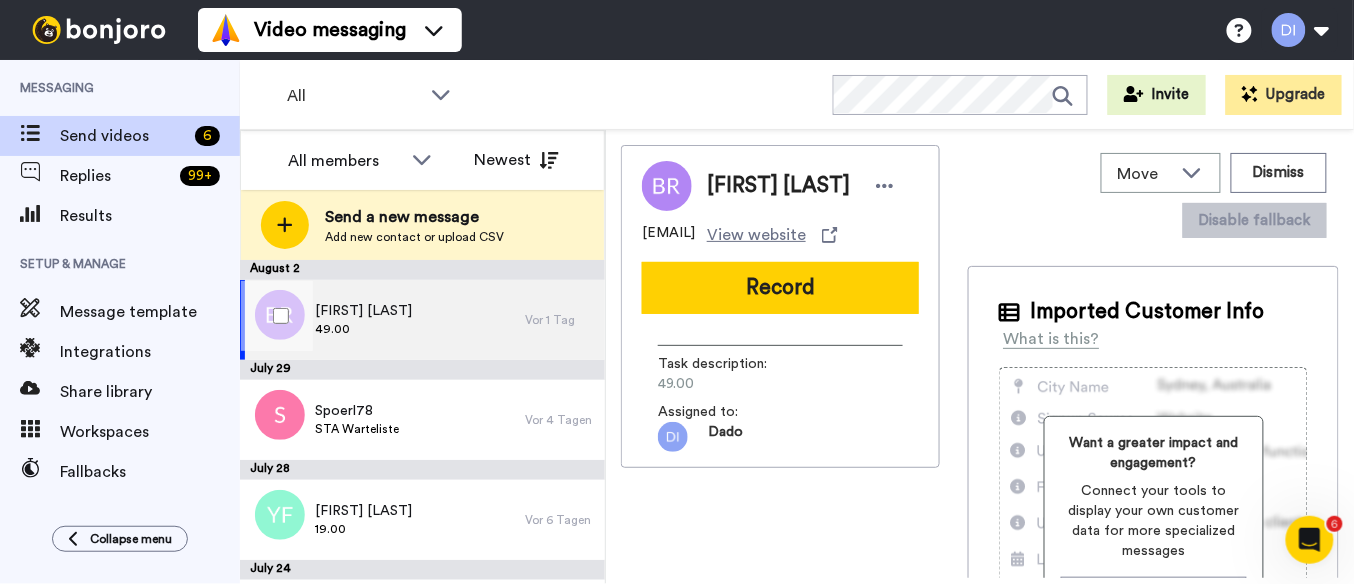 click on "Bernhard Rubow 49.00" at bounding box center [382, 320] 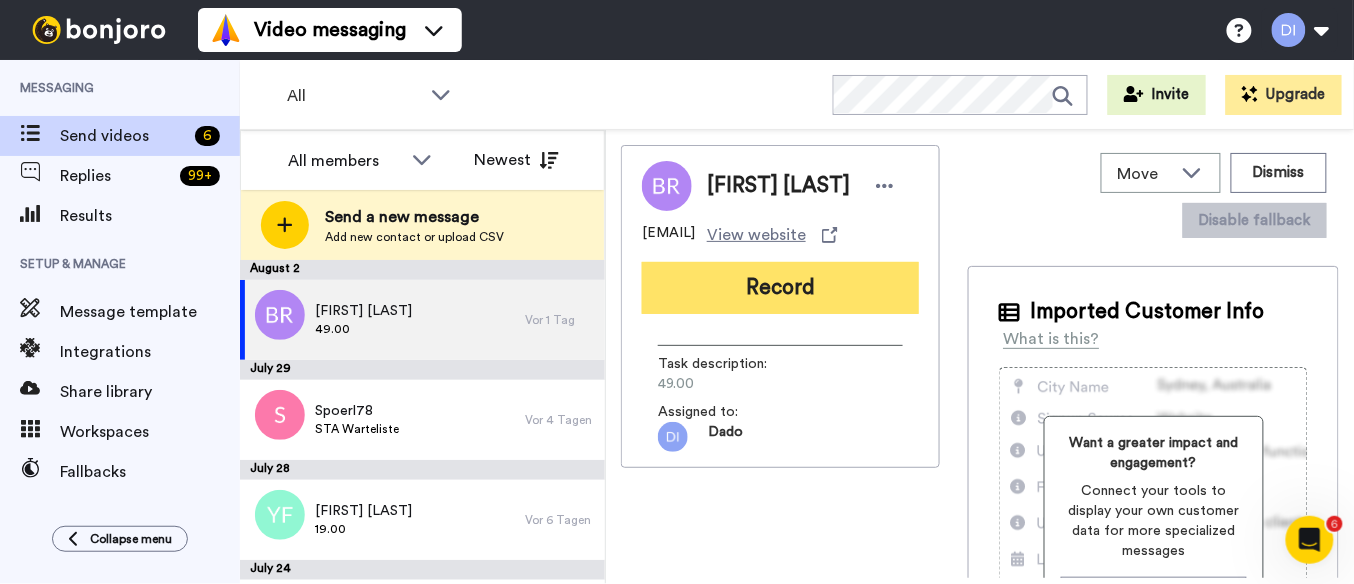 click on "Record" at bounding box center [780, 288] 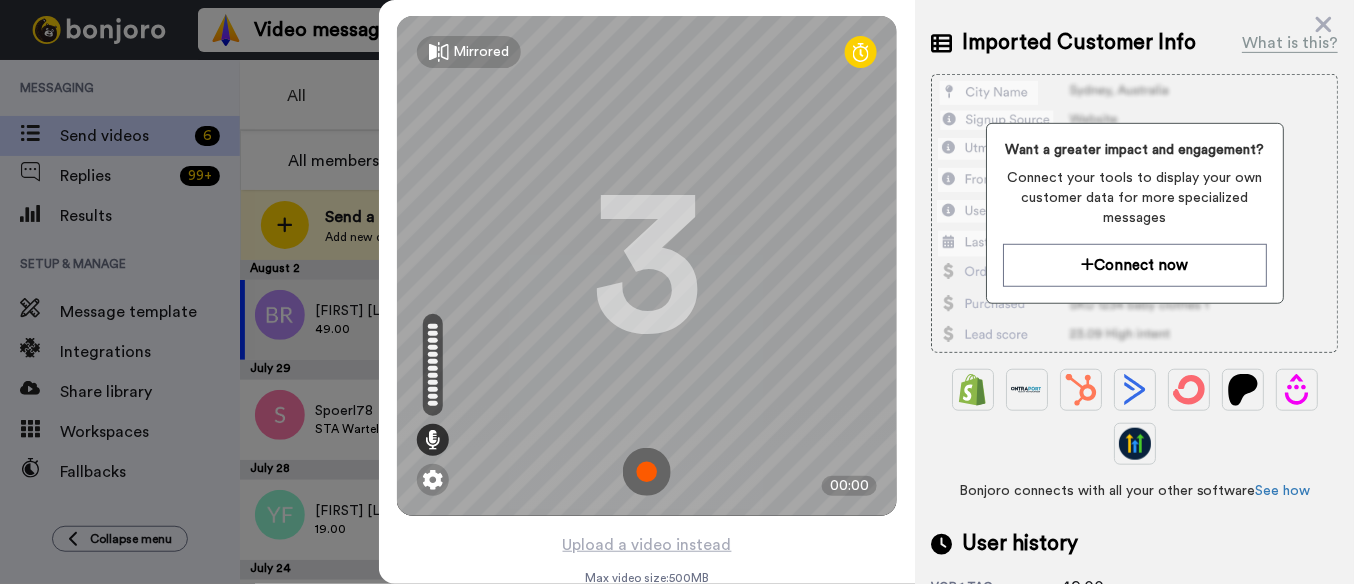 scroll, scrollTop: 289, scrollLeft: 0, axis: vertical 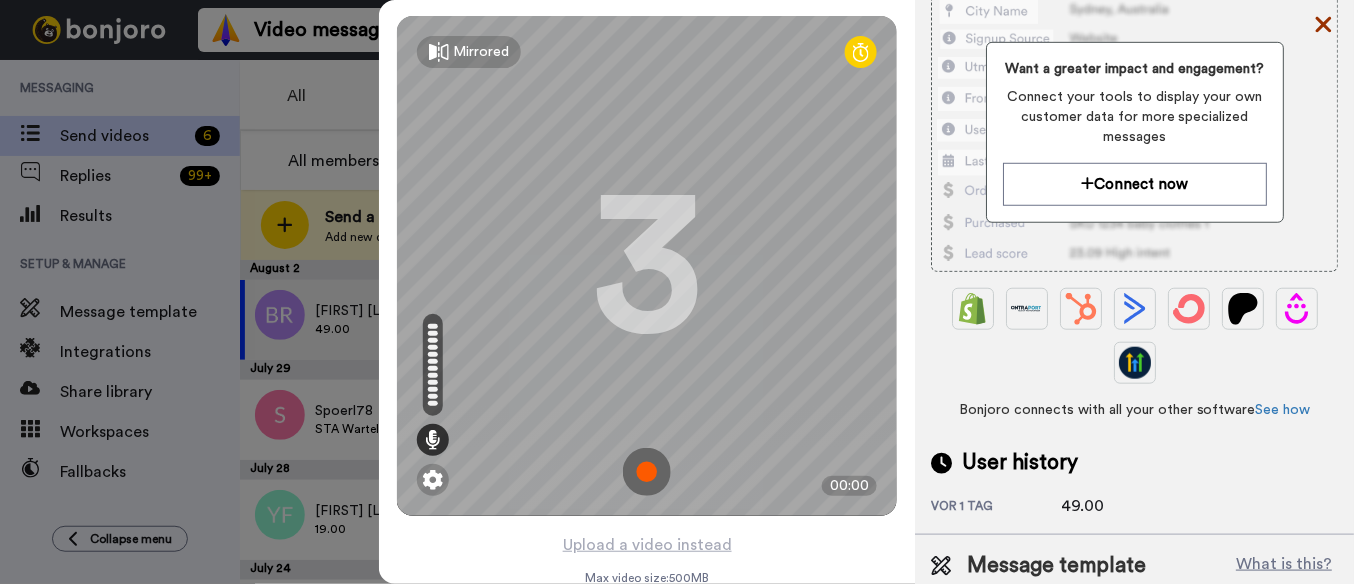click 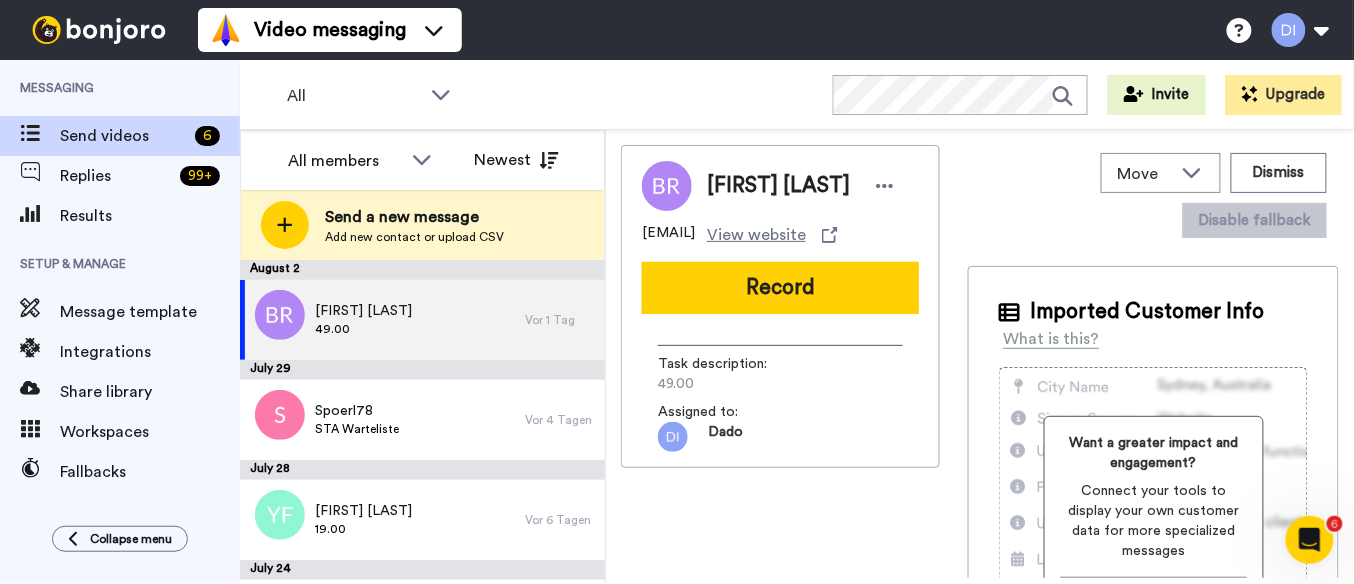 scroll, scrollTop: 0, scrollLeft: 0, axis: both 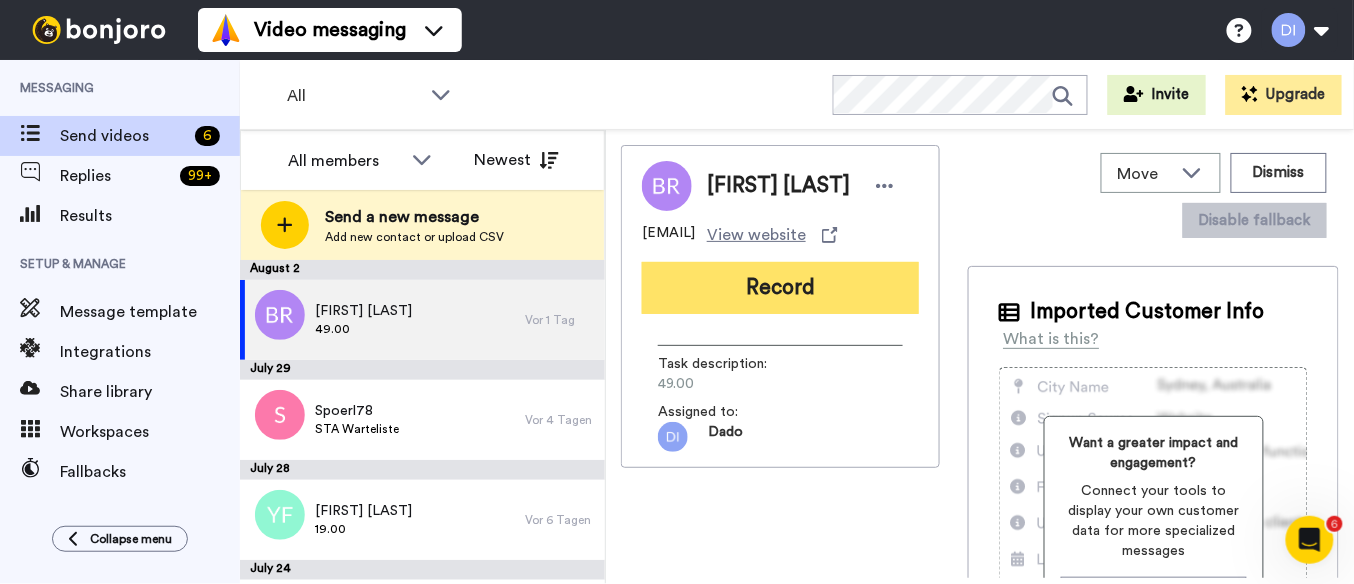 click on "Record" at bounding box center (780, 288) 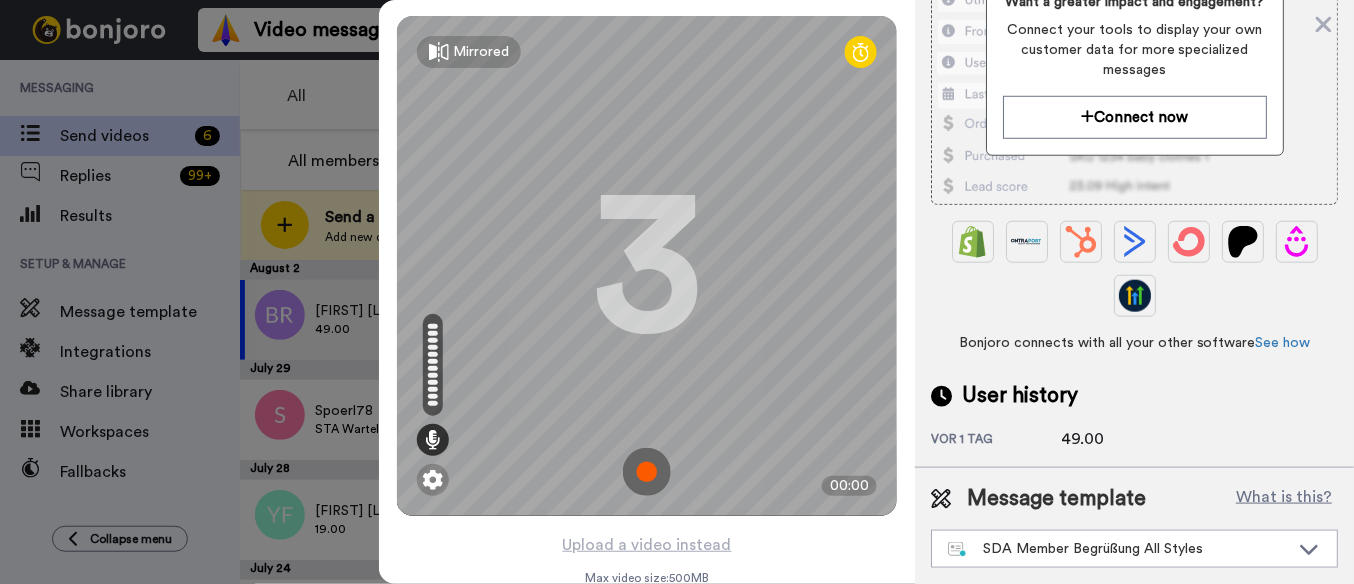 scroll, scrollTop: 378, scrollLeft: 0, axis: vertical 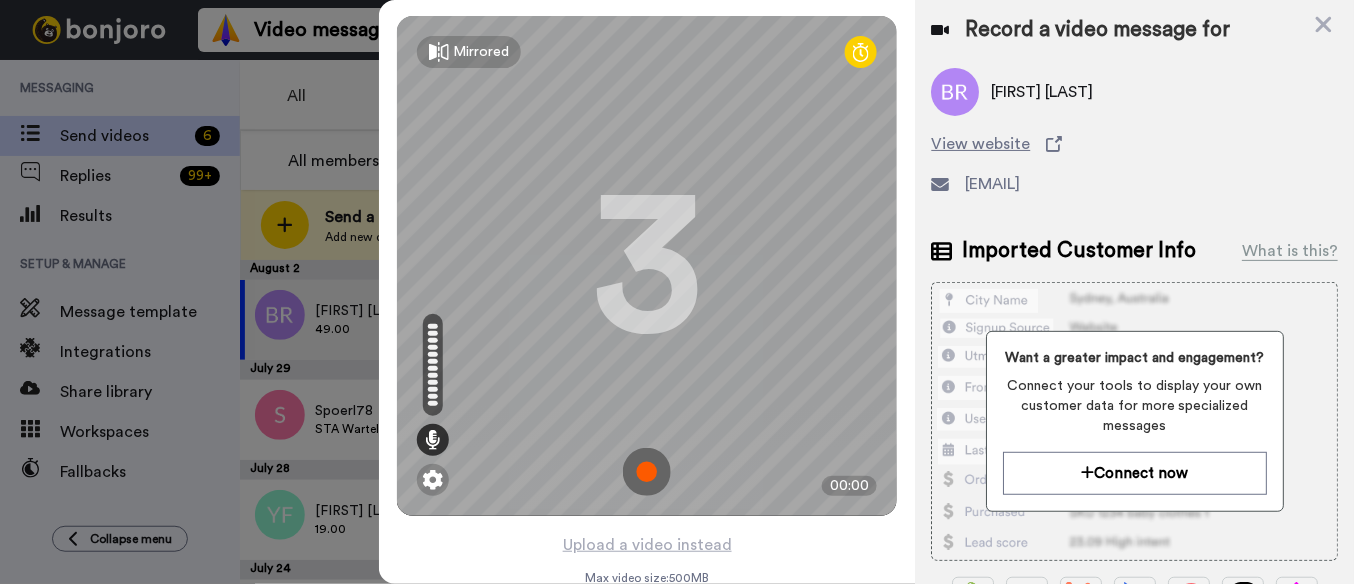 click at bounding box center [647, 472] 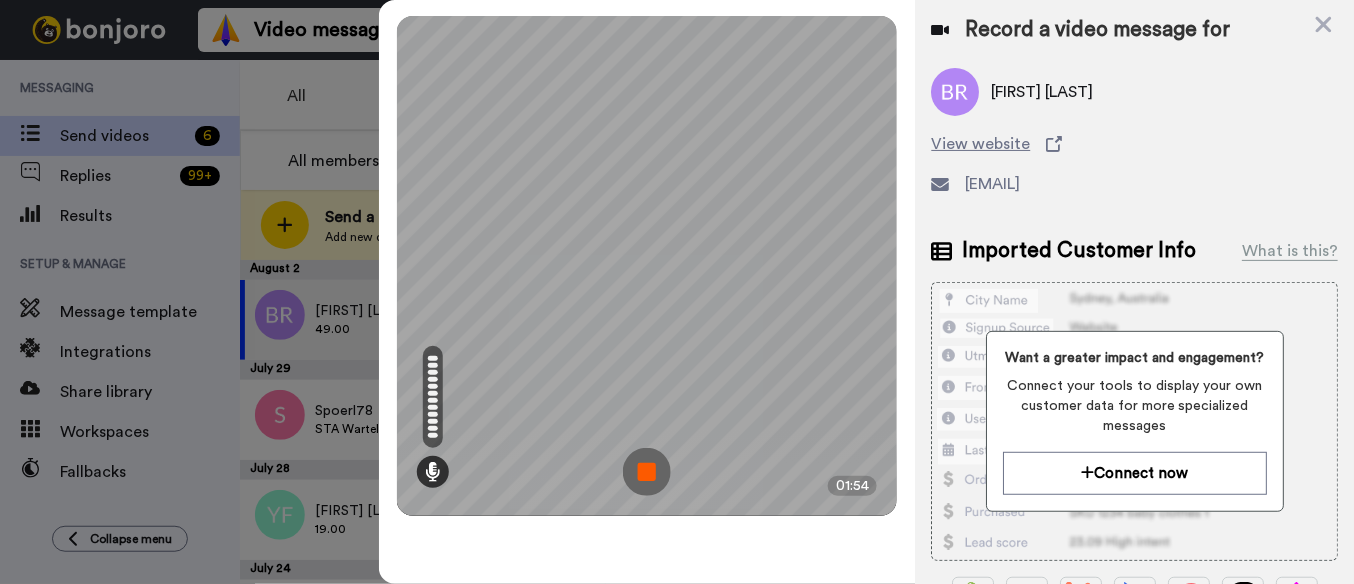 click at bounding box center [647, 472] 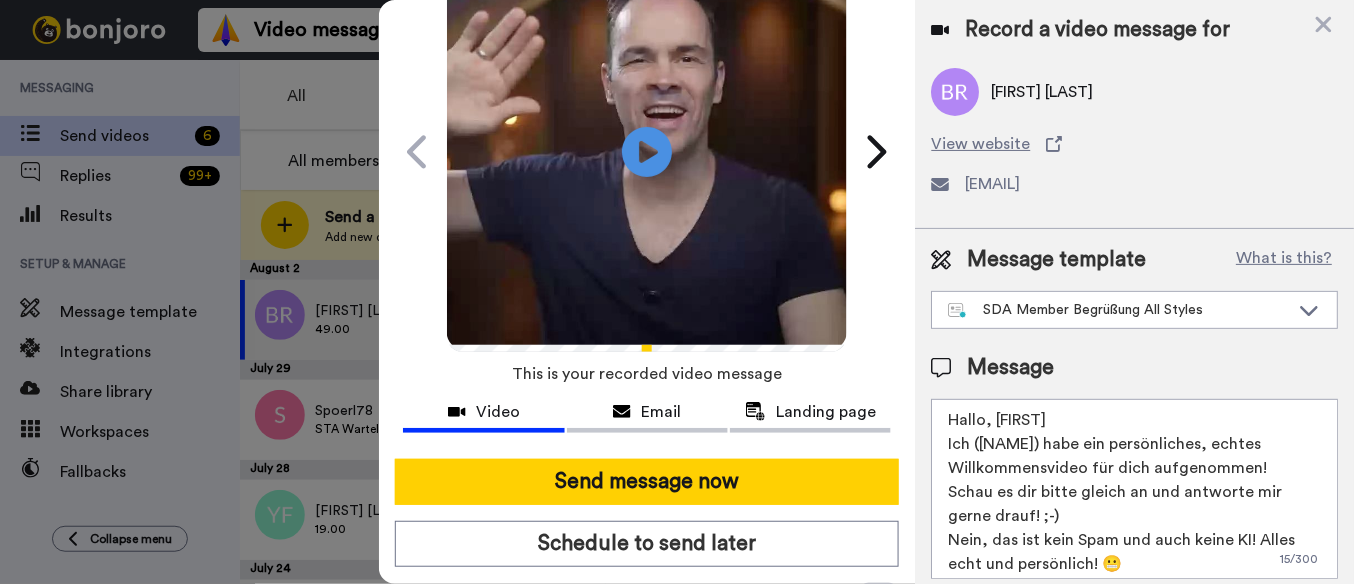scroll, scrollTop: 134, scrollLeft: 0, axis: vertical 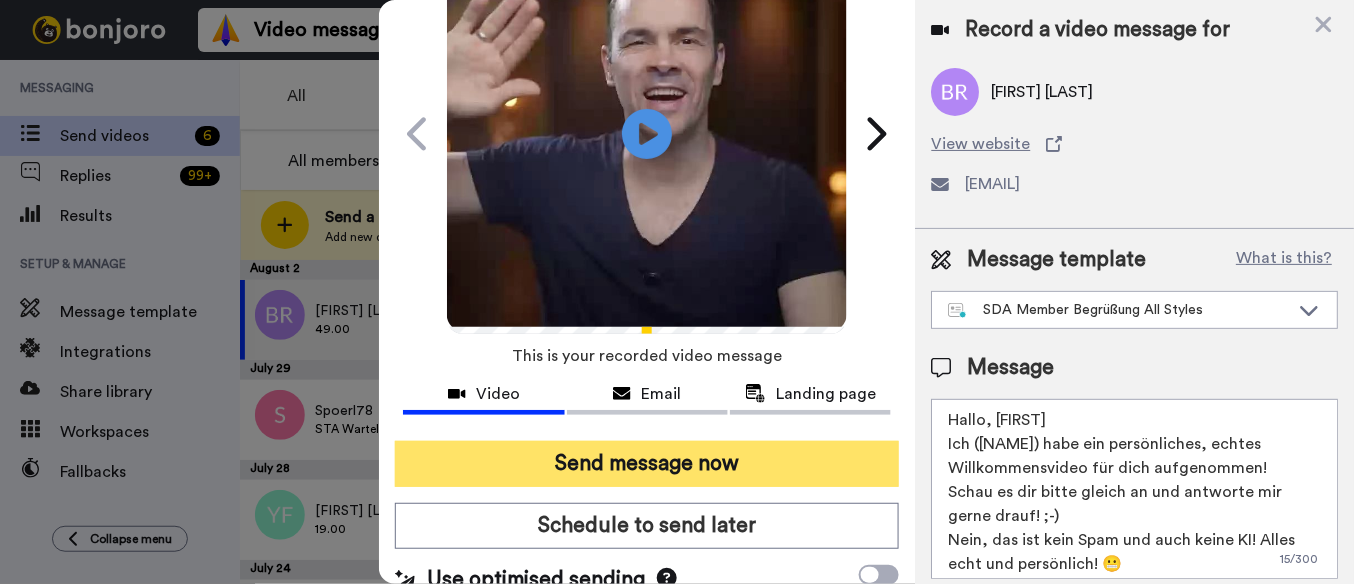 click on "Send message now" at bounding box center (647, 464) 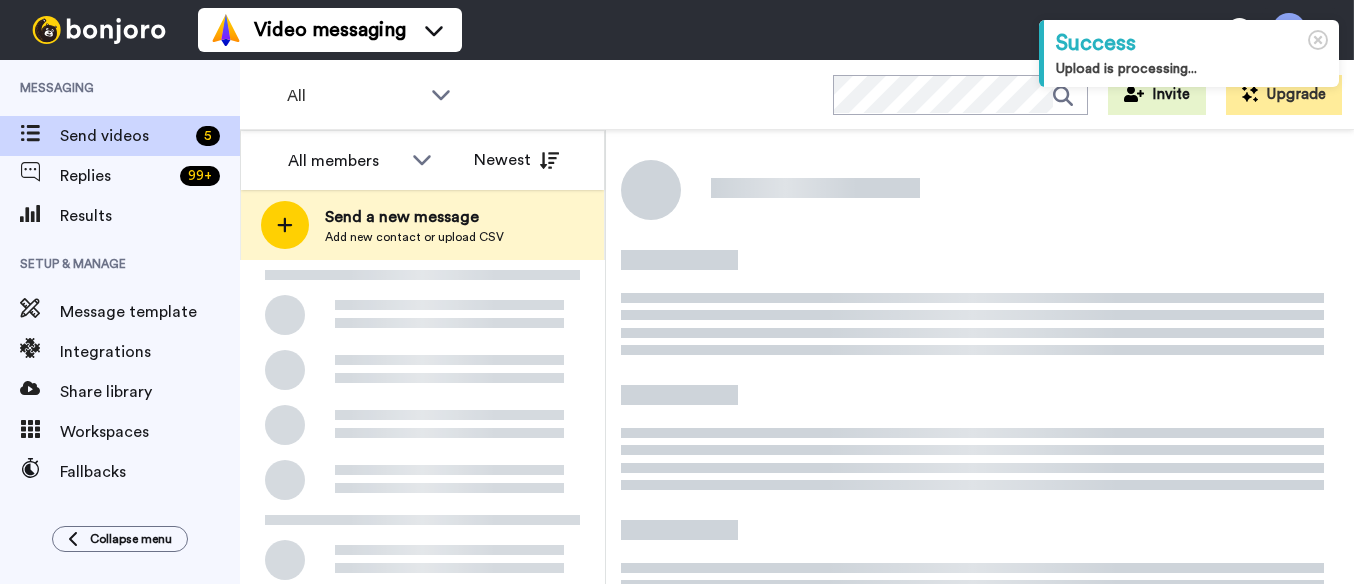 scroll, scrollTop: 0, scrollLeft: 0, axis: both 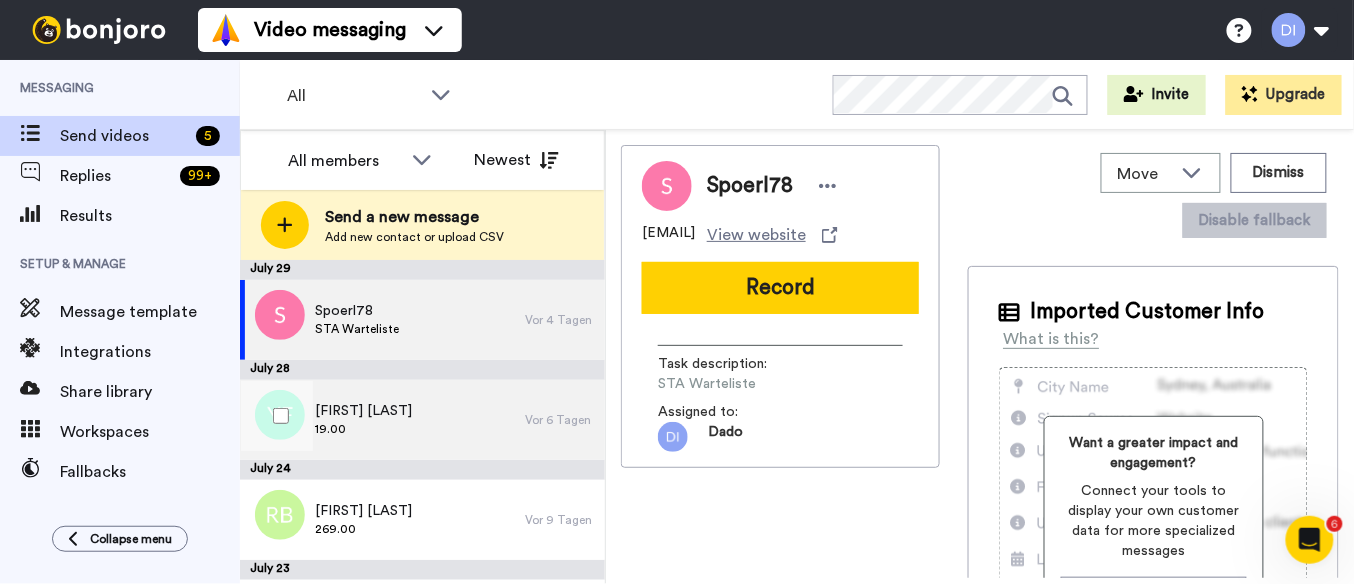 click on "[FIRST] [LAST] 19.00" at bounding box center [382, 420] 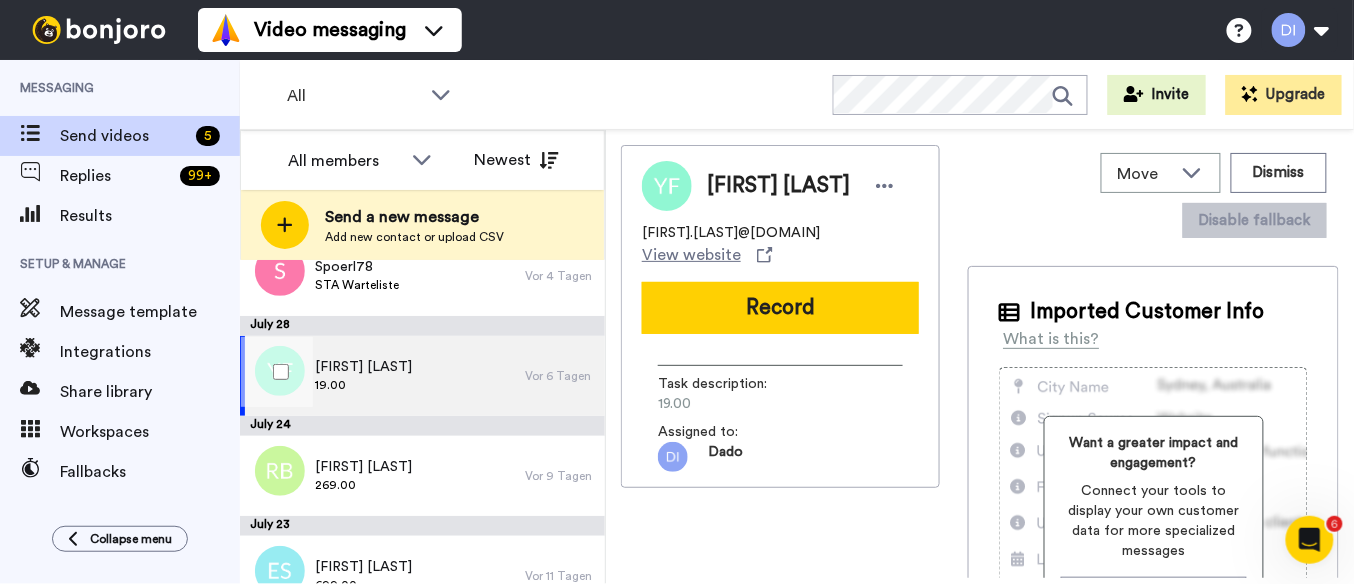 scroll, scrollTop: 45, scrollLeft: 0, axis: vertical 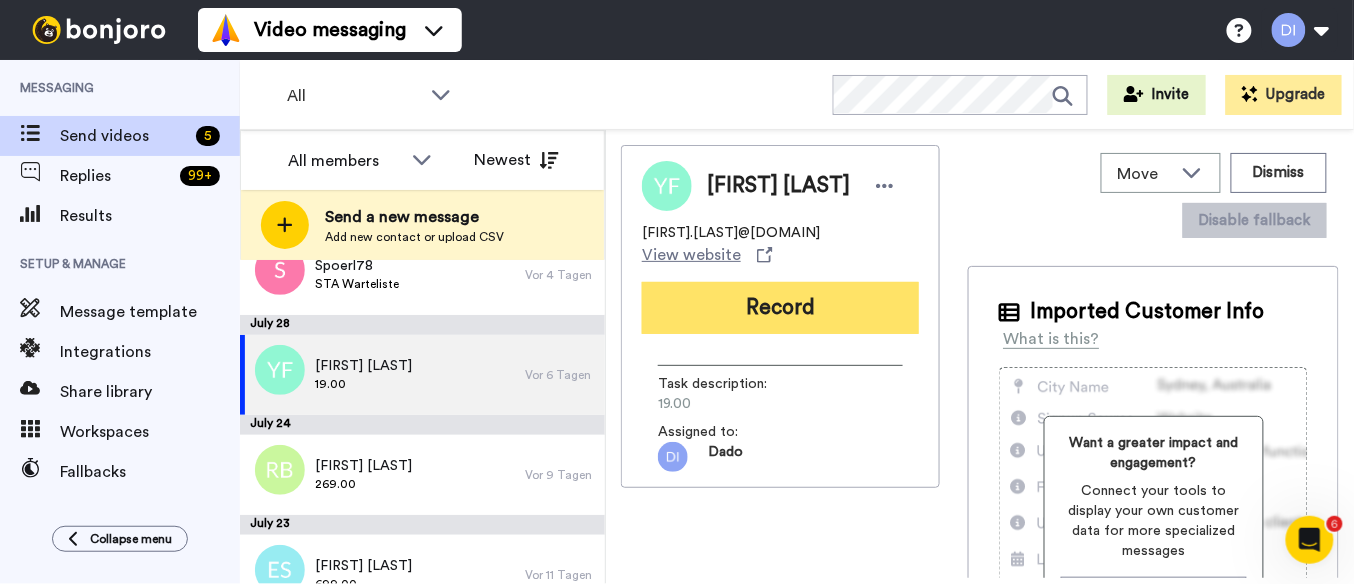 click on "Record" at bounding box center (780, 308) 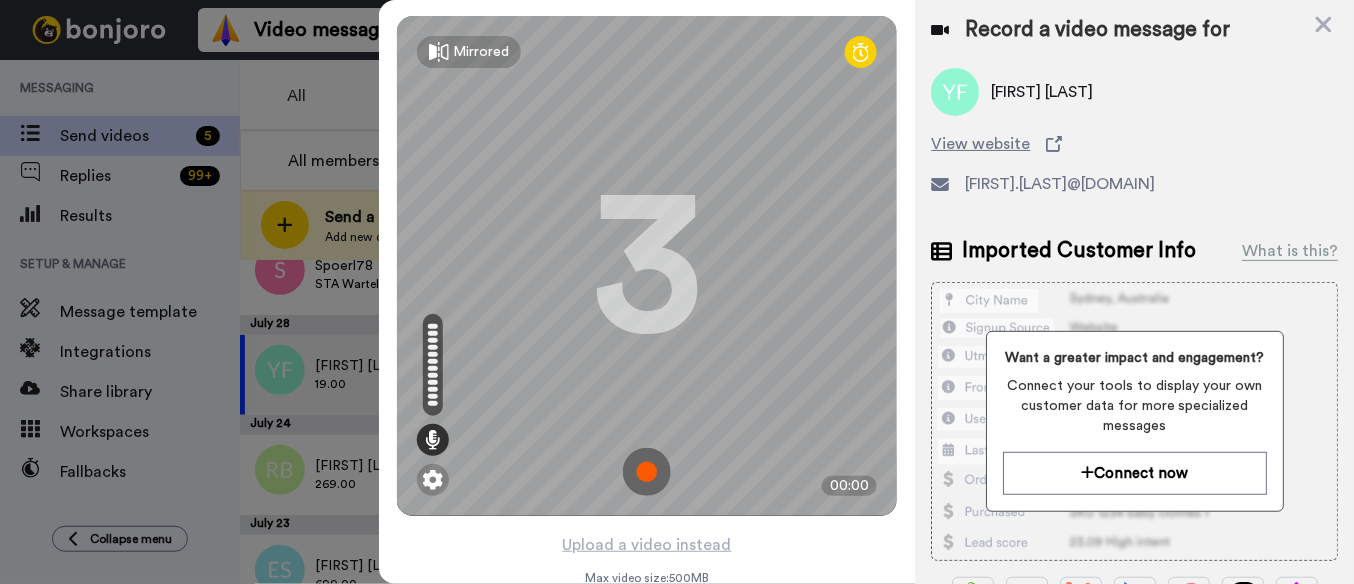 click at bounding box center [647, 472] 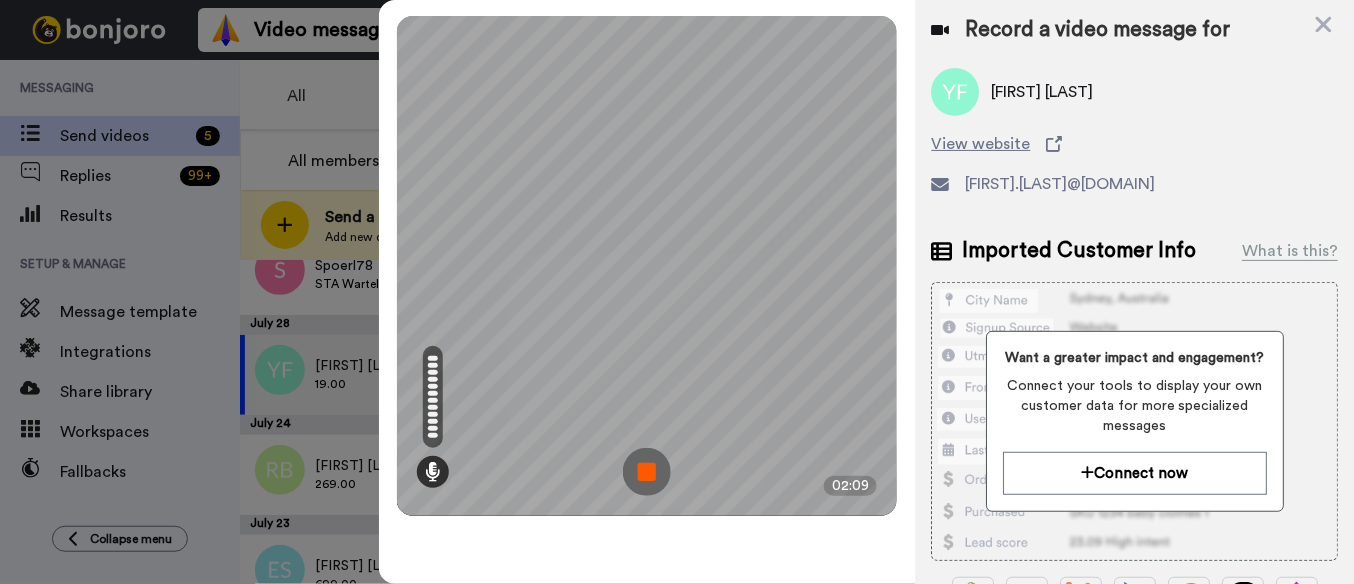 click at bounding box center [647, 472] 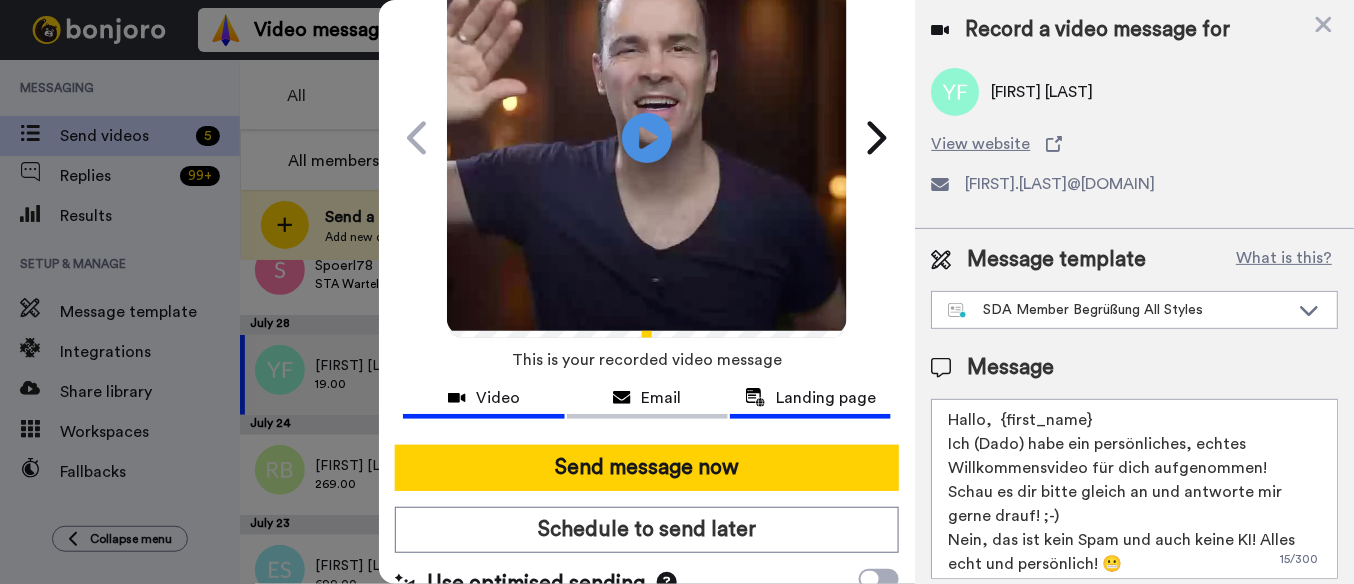 scroll, scrollTop: 136, scrollLeft: 0, axis: vertical 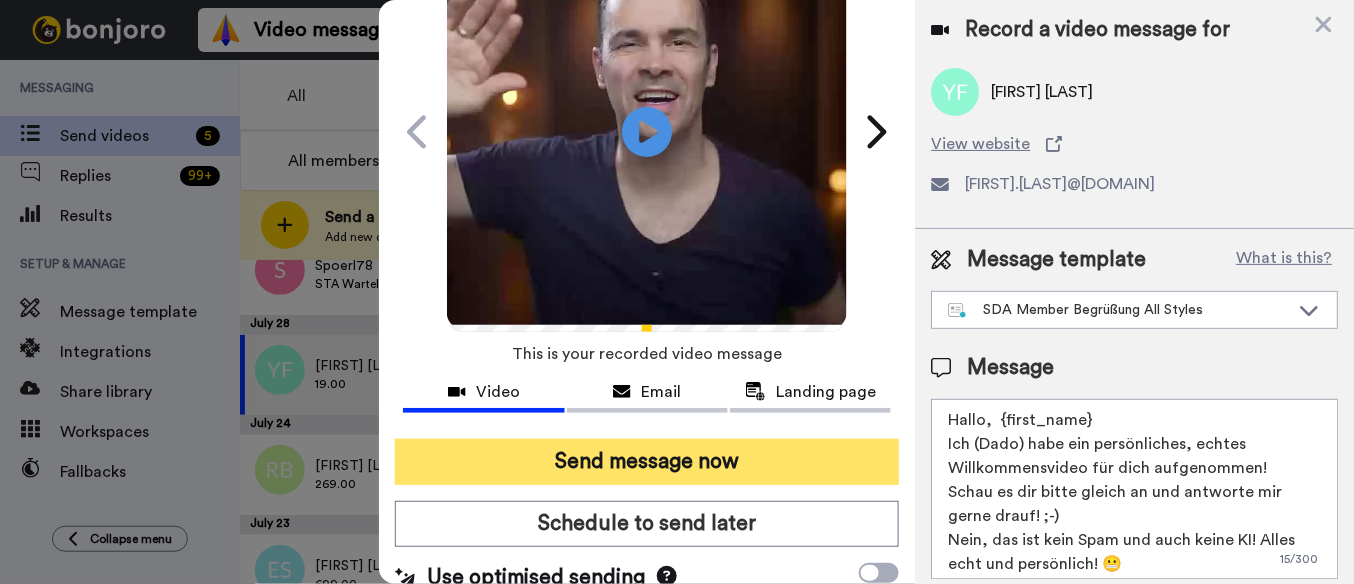 click on "Send message now" at bounding box center (647, 462) 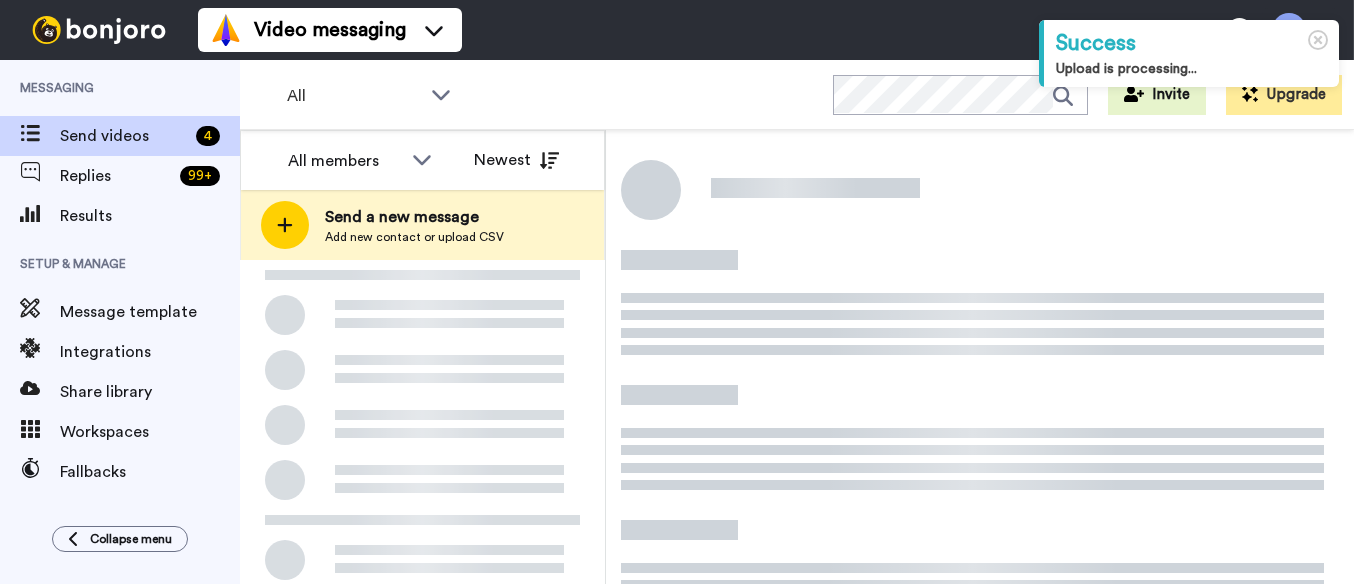 scroll, scrollTop: 0, scrollLeft: 0, axis: both 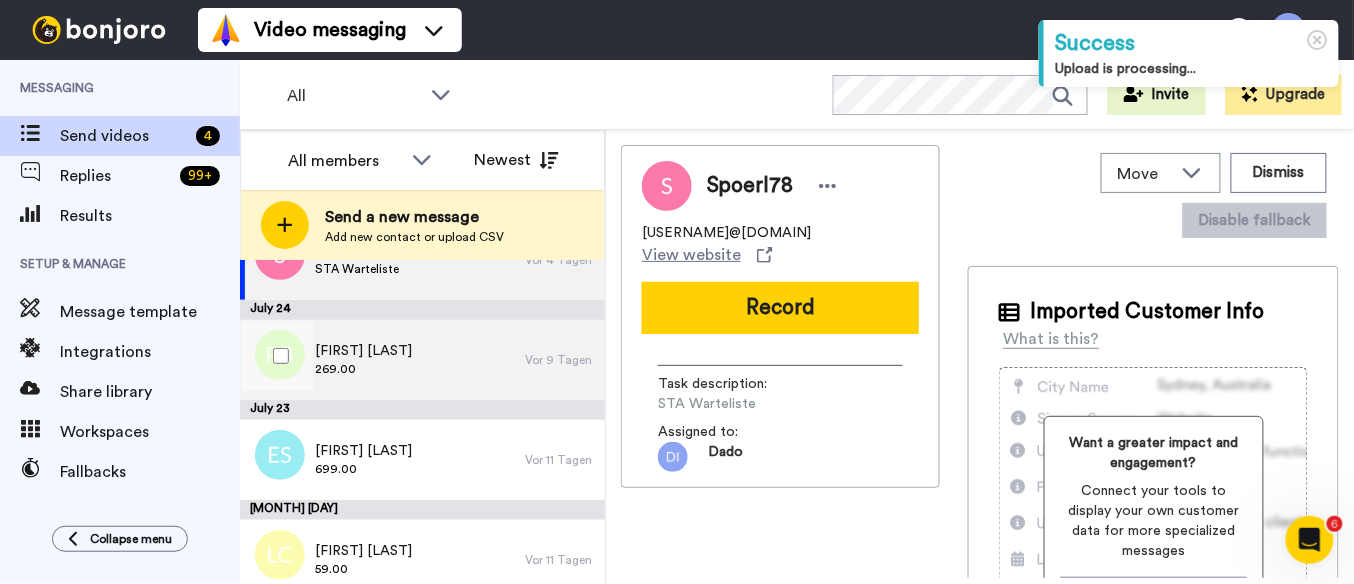 click on "Robert Bringolf 269.00" at bounding box center (382, 360) 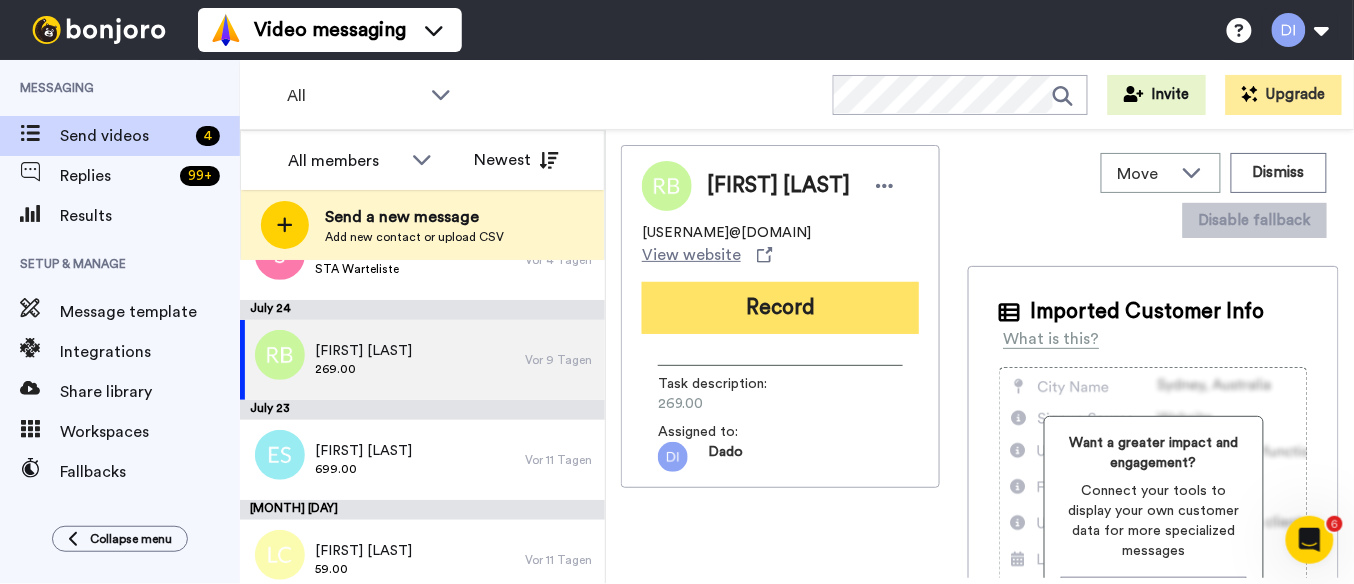 click on "Record" at bounding box center (780, 308) 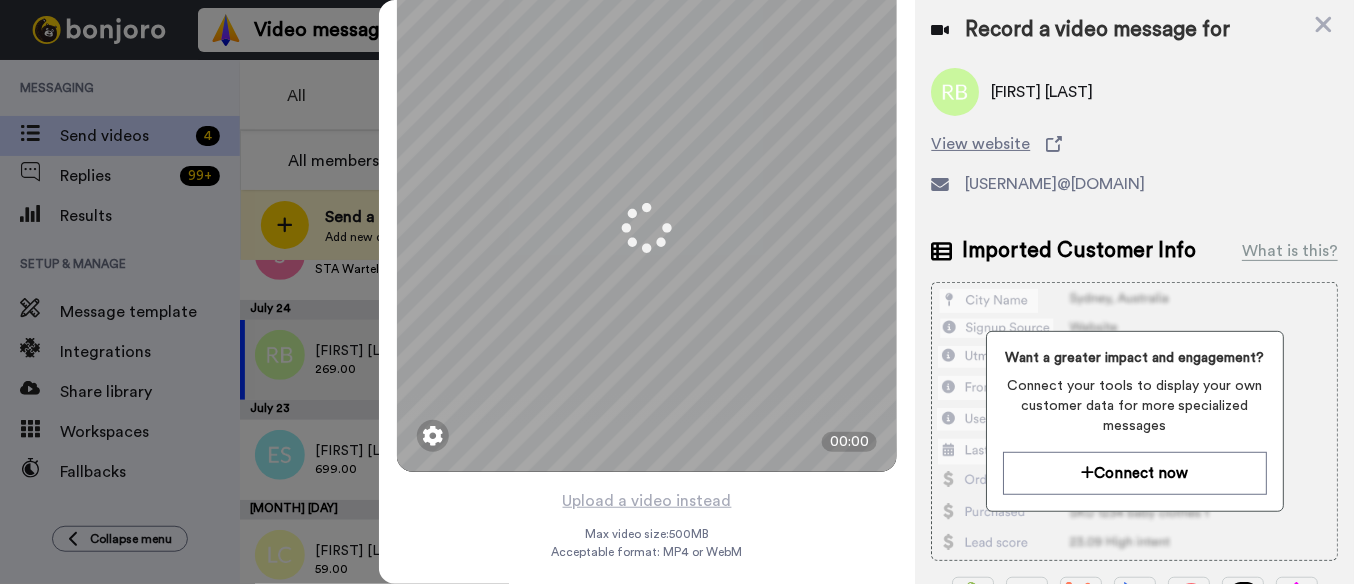 scroll, scrollTop: 46, scrollLeft: 0, axis: vertical 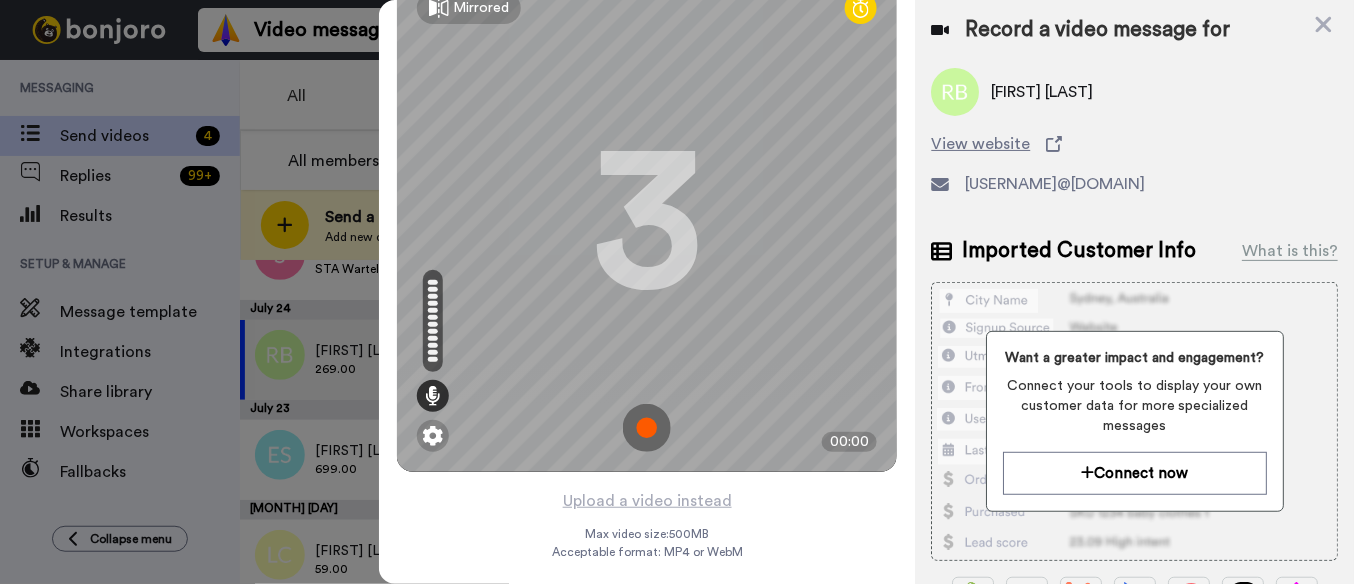 click at bounding box center (647, 428) 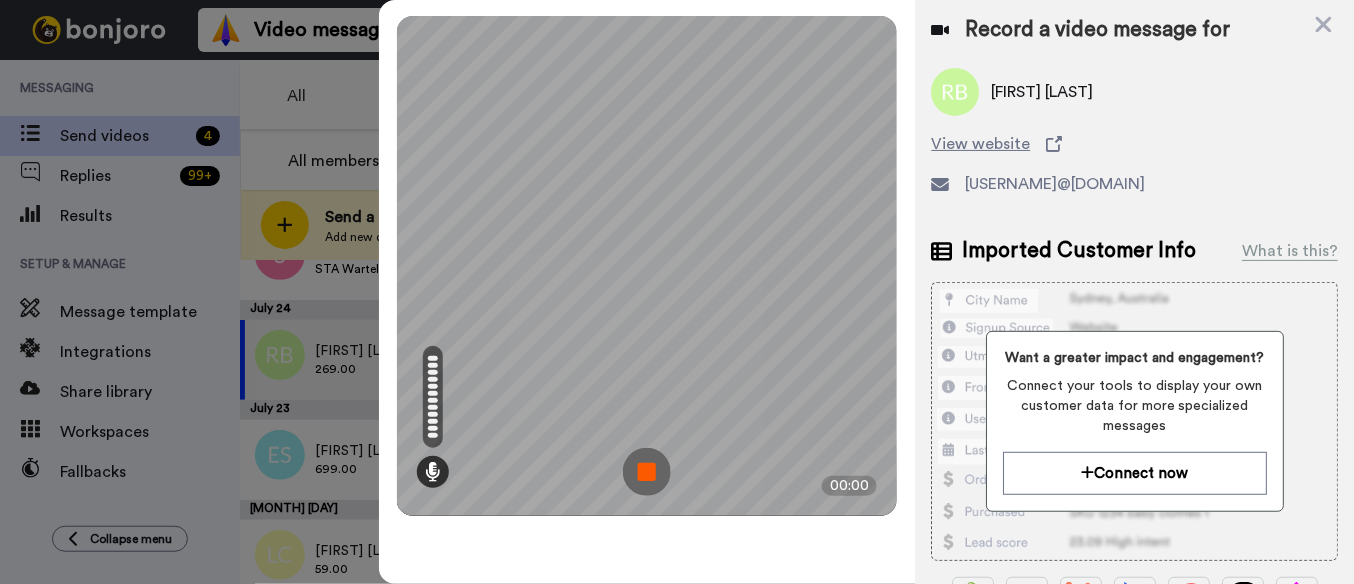 scroll, scrollTop: 0, scrollLeft: 0, axis: both 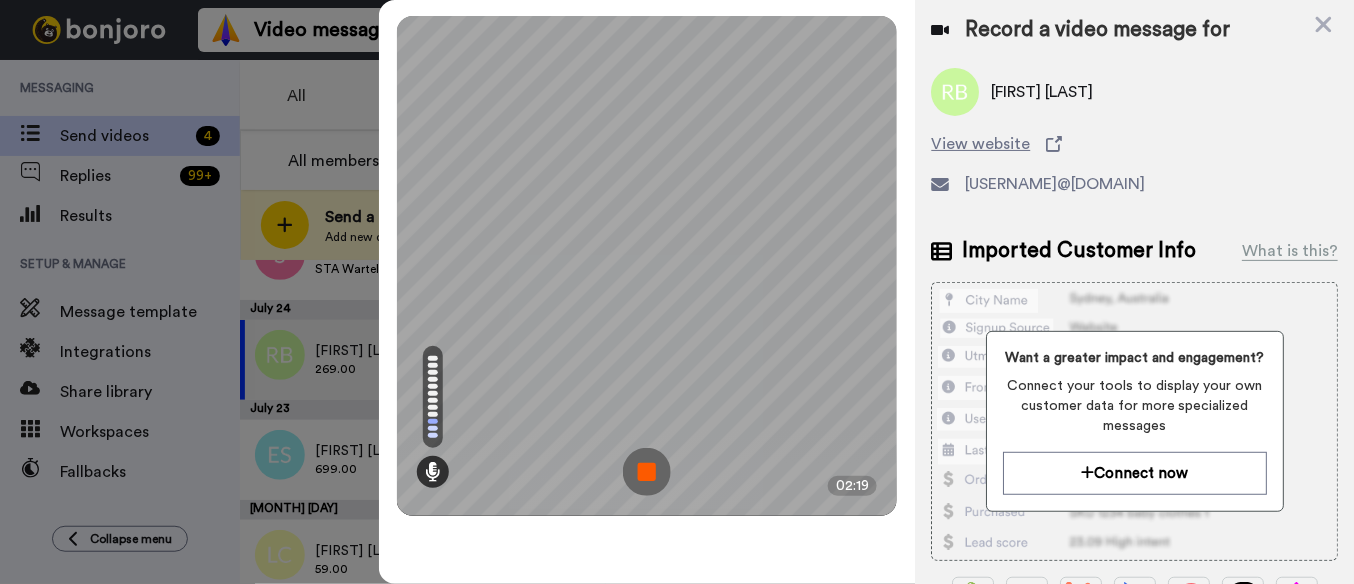 click at bounding box center [647, 472] 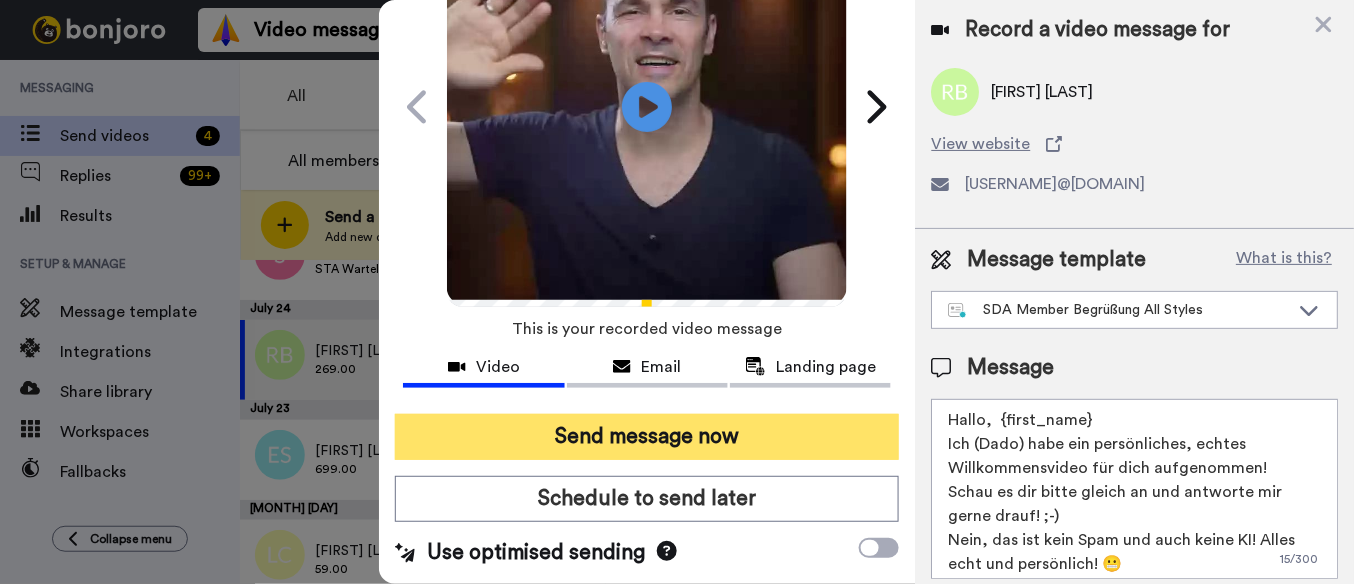 scroll, scrollTop: 160, scrollLeft: 0, axis: vertical 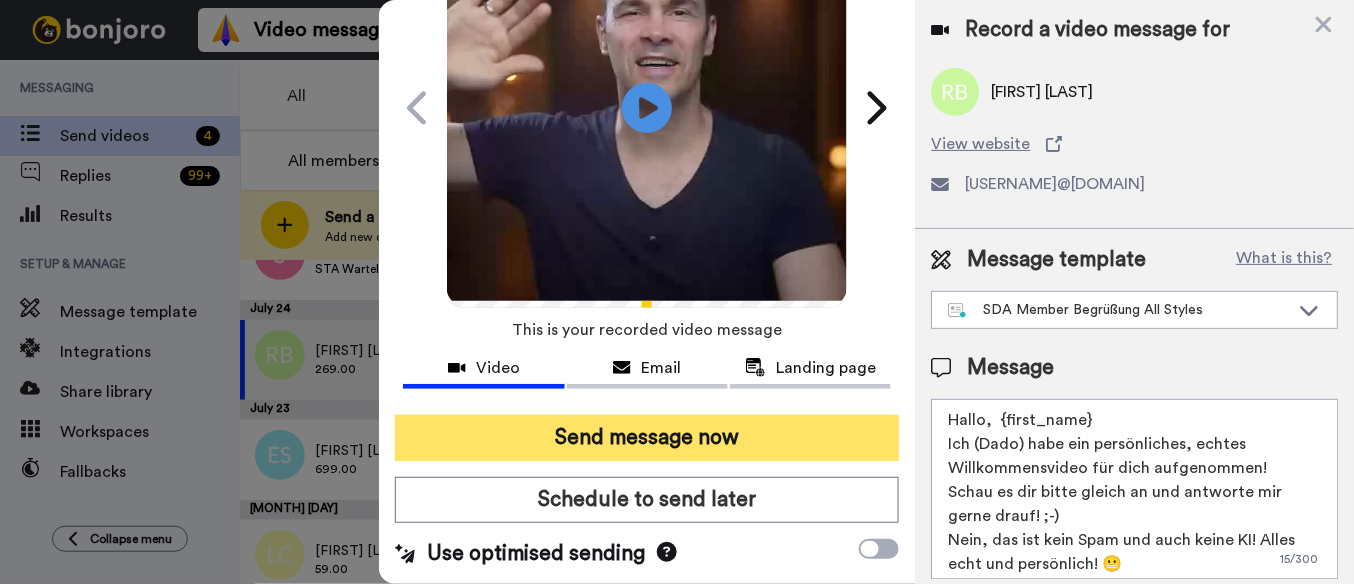 click on "Send message now" at bounding box center (647, 438) 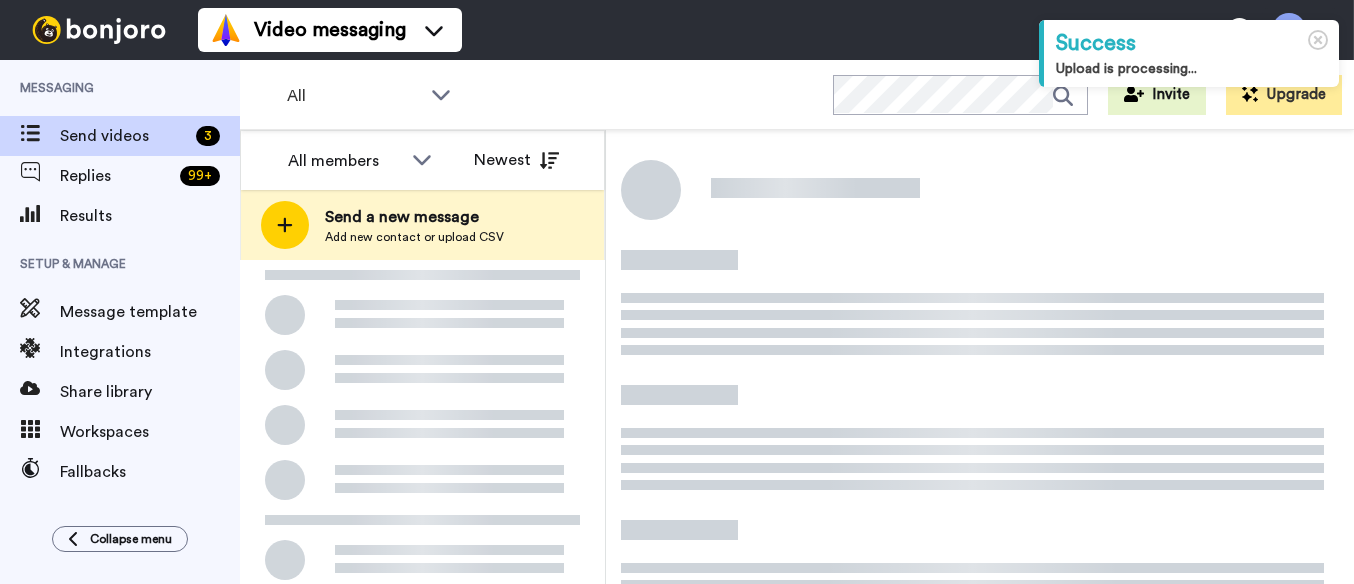 scroll, scrollTop: 0, scrollLeft: 0, axis: both 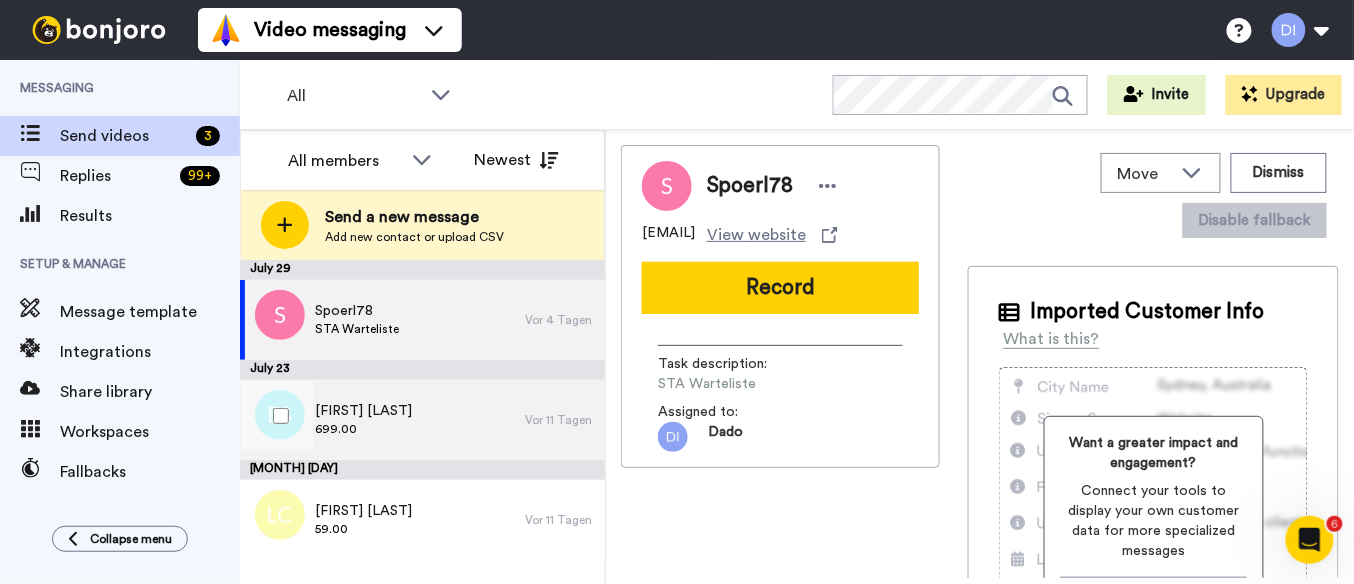 click on "[FIRST] [LAST] 699.00" at bounding box center [382, 420] 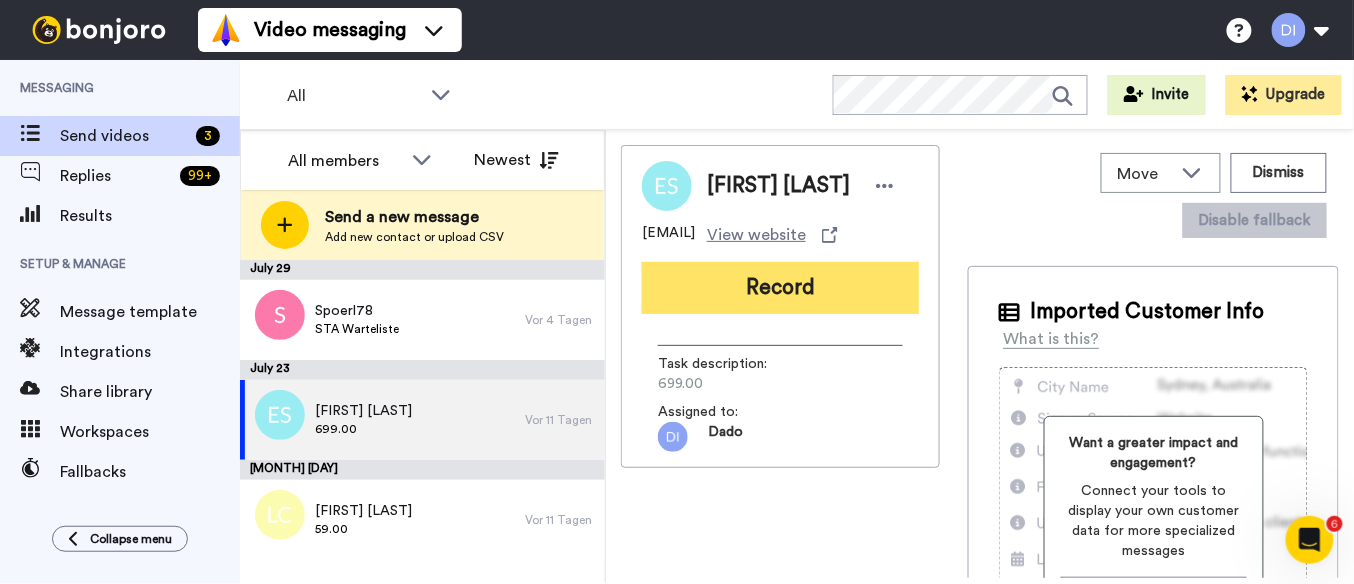 click on "Record" at bounding box center (780, 288) 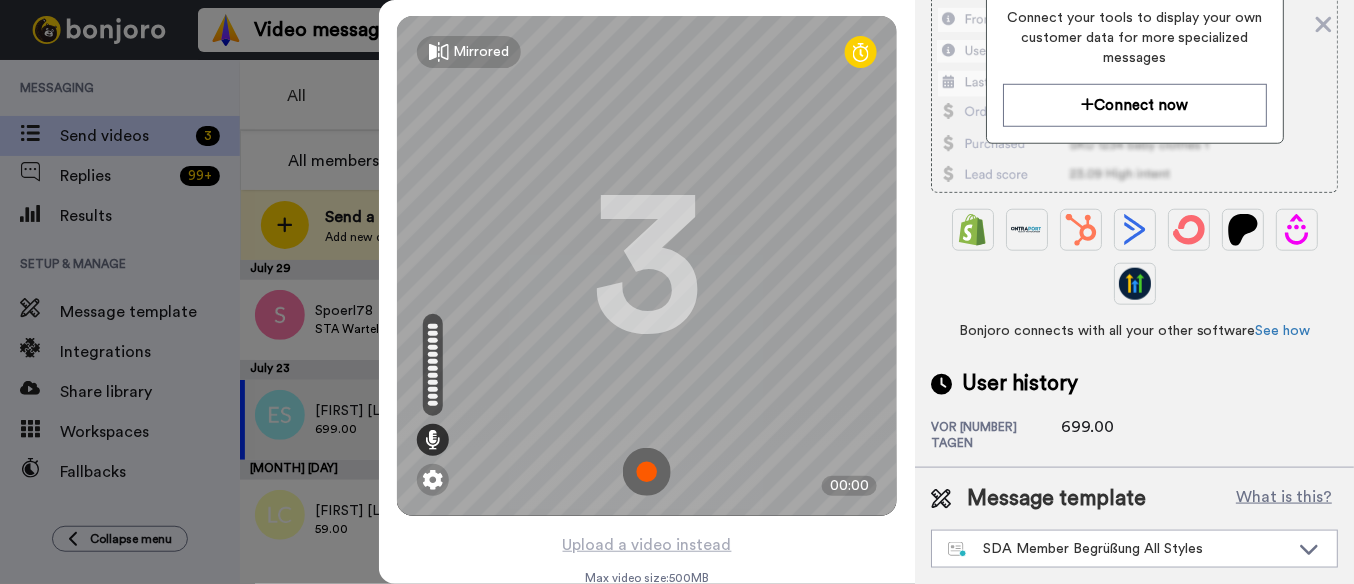 scroll, scrollTop: 378, scrollLeft: 0, axis: vertical 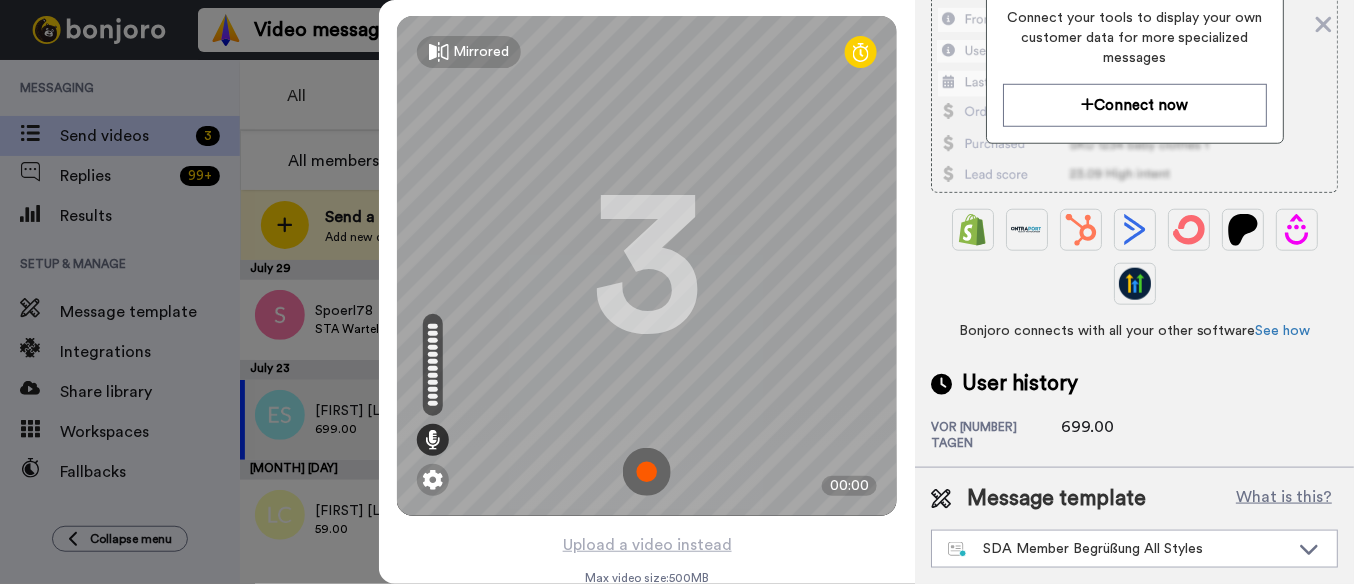 click at bounding box center [647, 472] 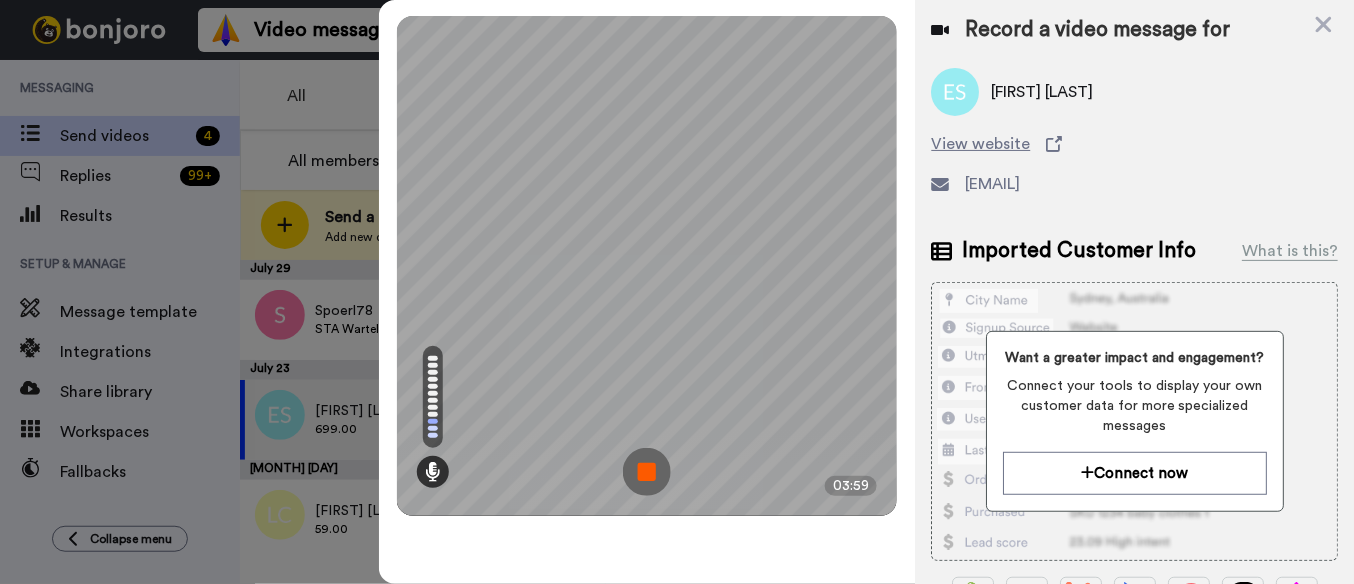 scroll, scrollTop: 0, scrollLeft: 0, axis: both 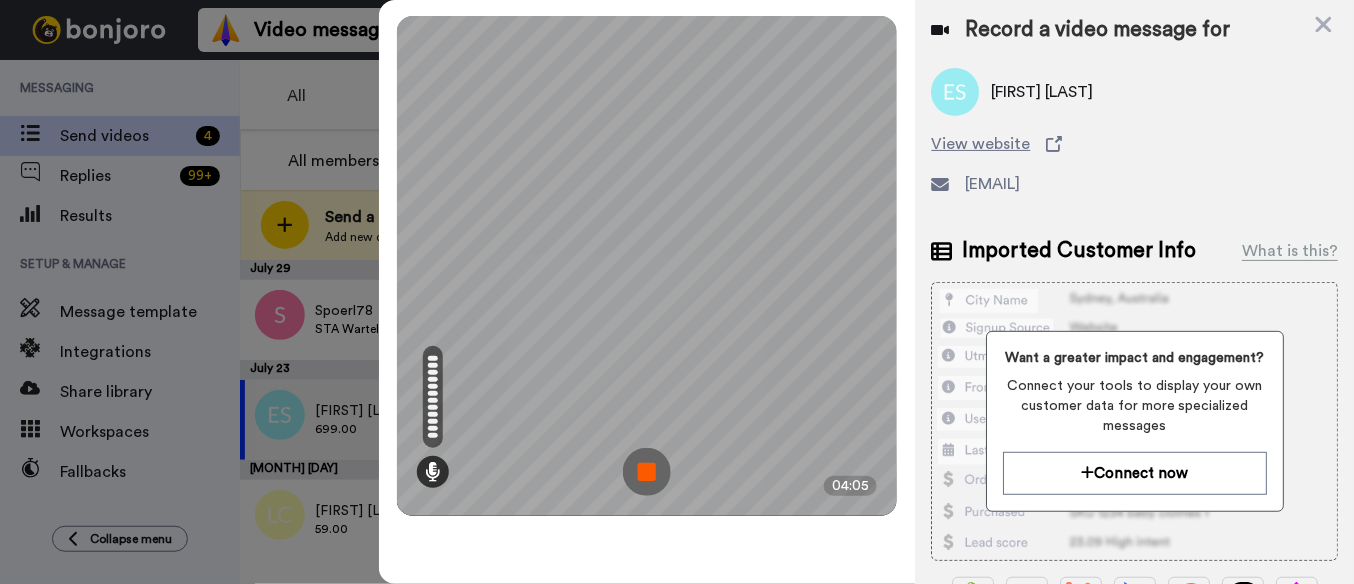click at bounding box center (647, 472) 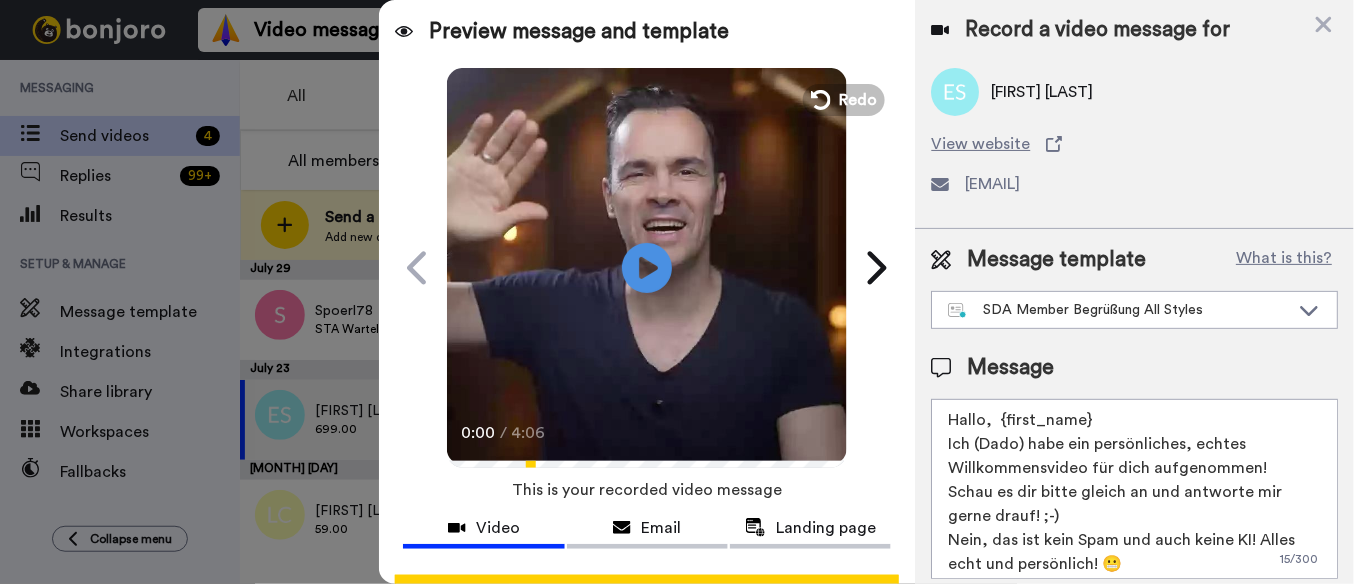 scroll, scrollTop: 36, scrollLeft: 0, axis: vertical 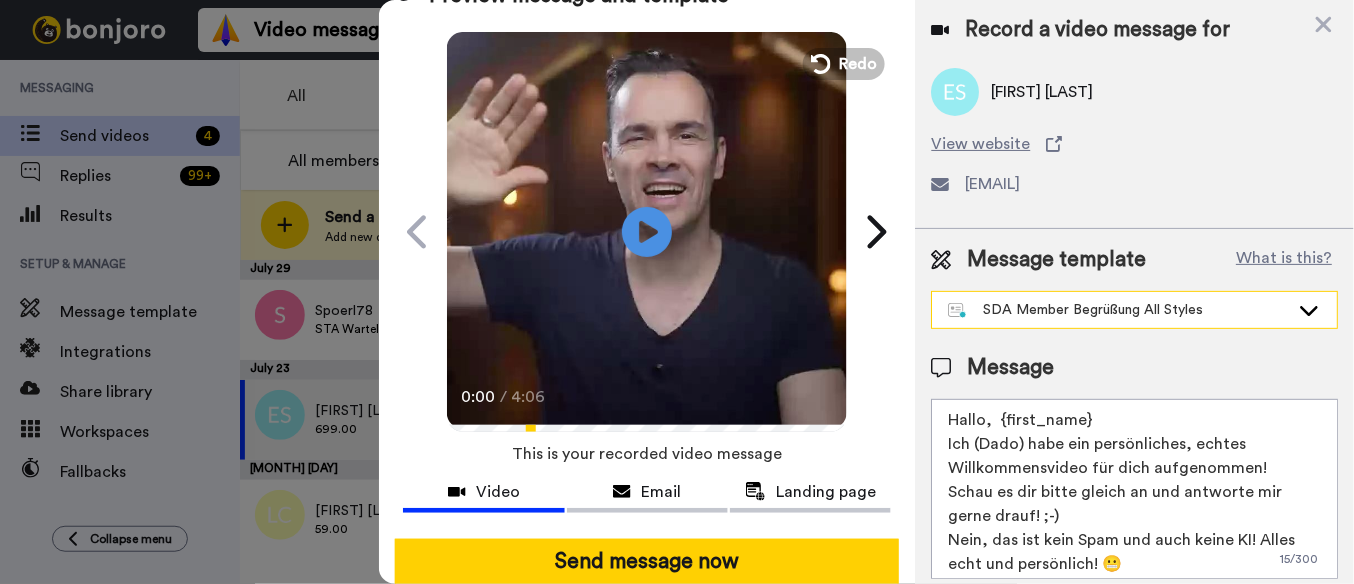 click on "SDA Member Begrüßung All Styles" at bounding box center (1118, 310) 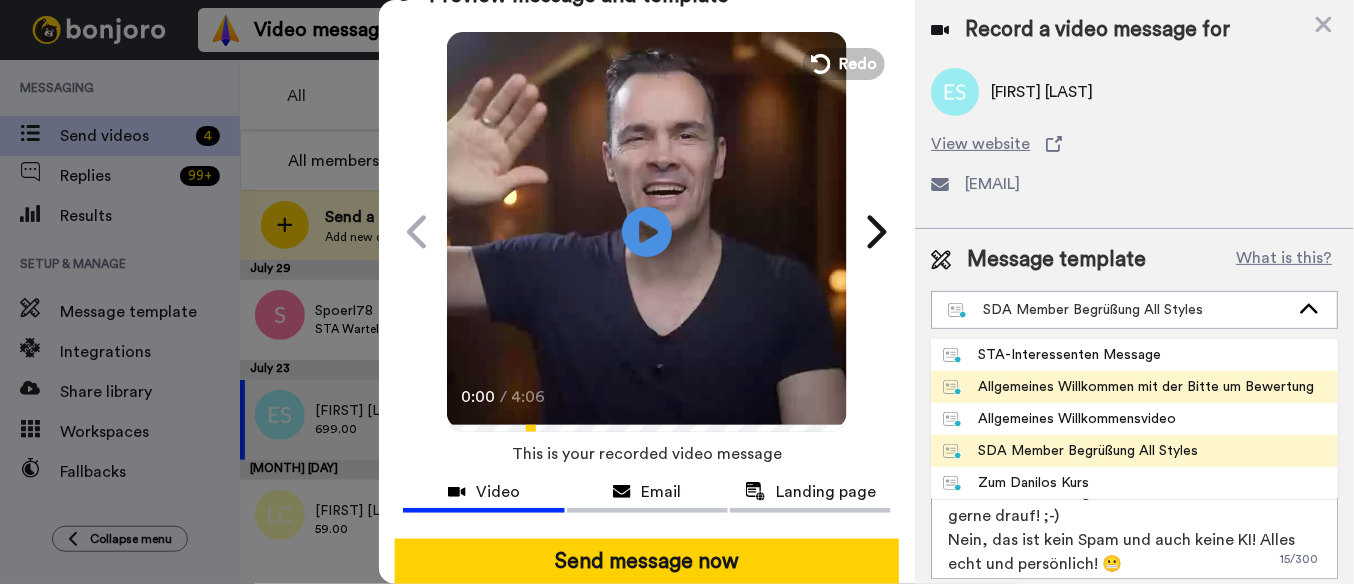 click on "Allgemeines Willkommen mit der Bitte um Bewertung" at bounding box center [1128, 387] 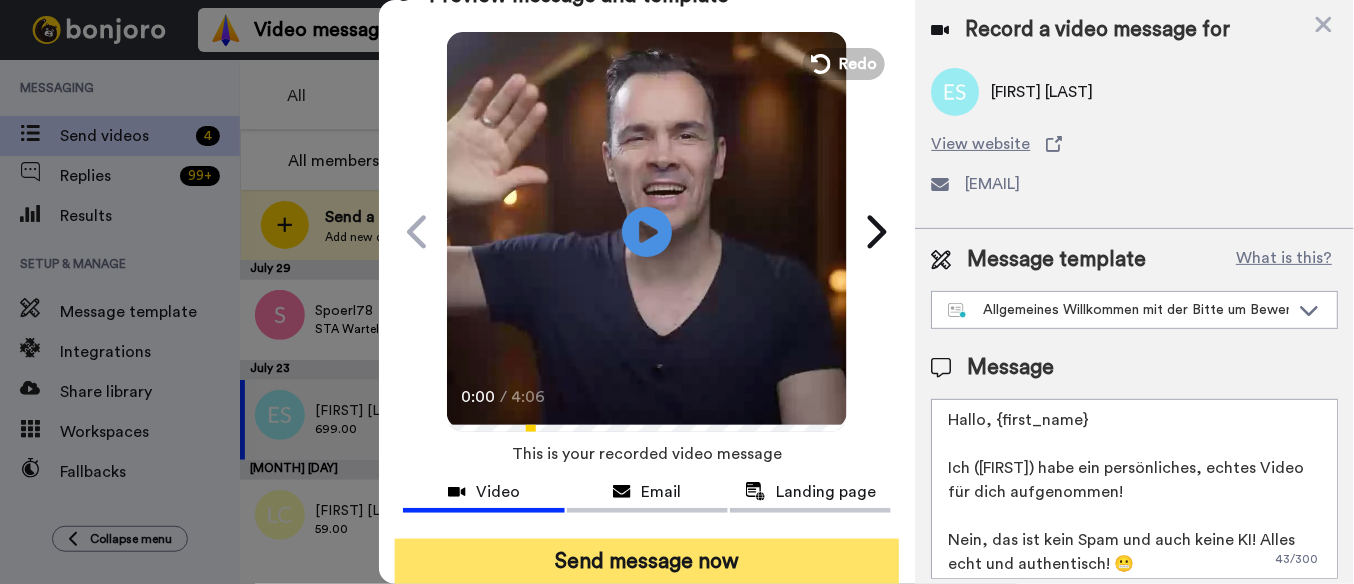 click on "Send message now" at bounding box center (647, 562) 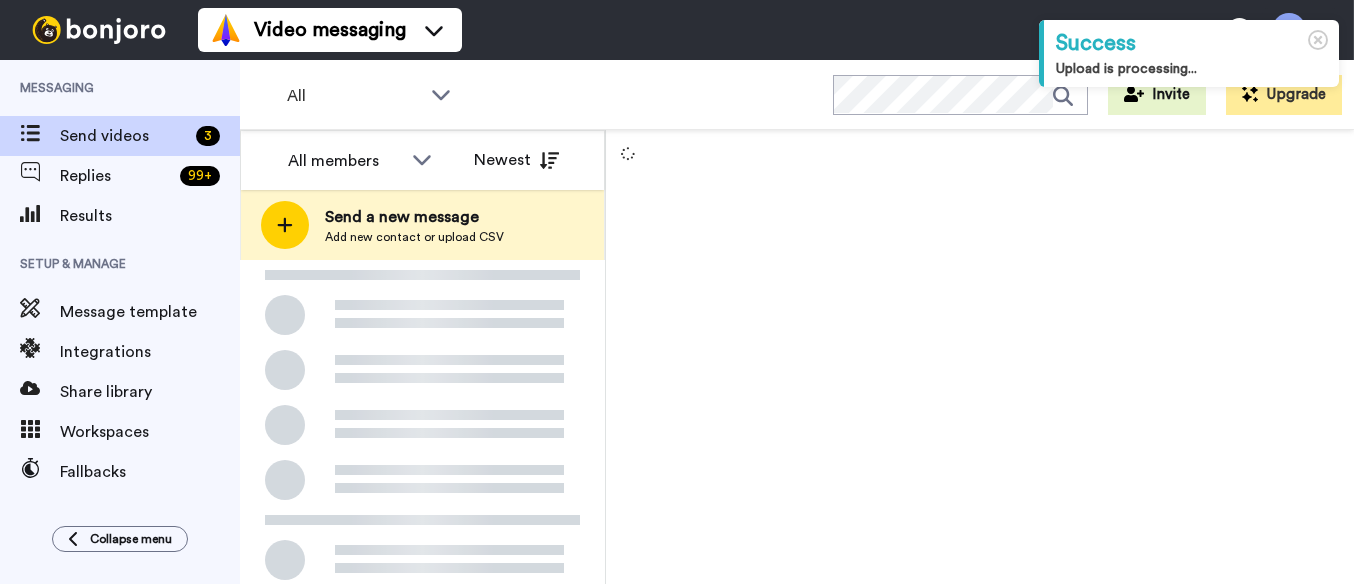 scroll, scrollTop: 0, scrollLeft: 0, axis: both 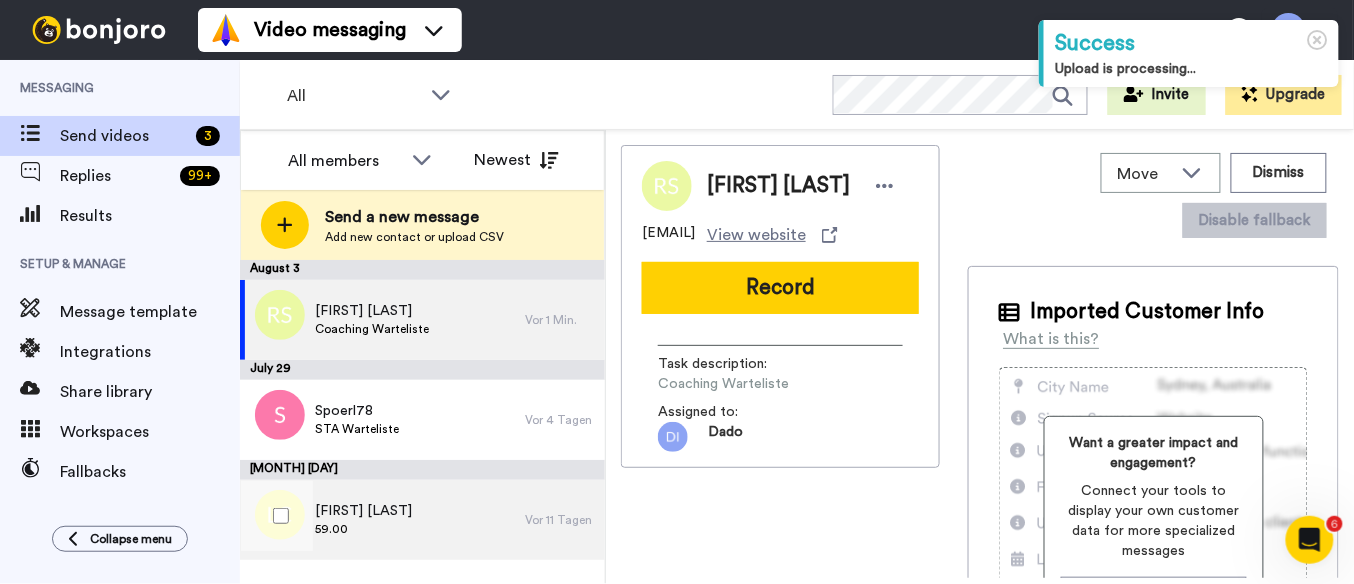 click on "[FIRST] [LAST] 59.00" at bounding box center (382, 520) 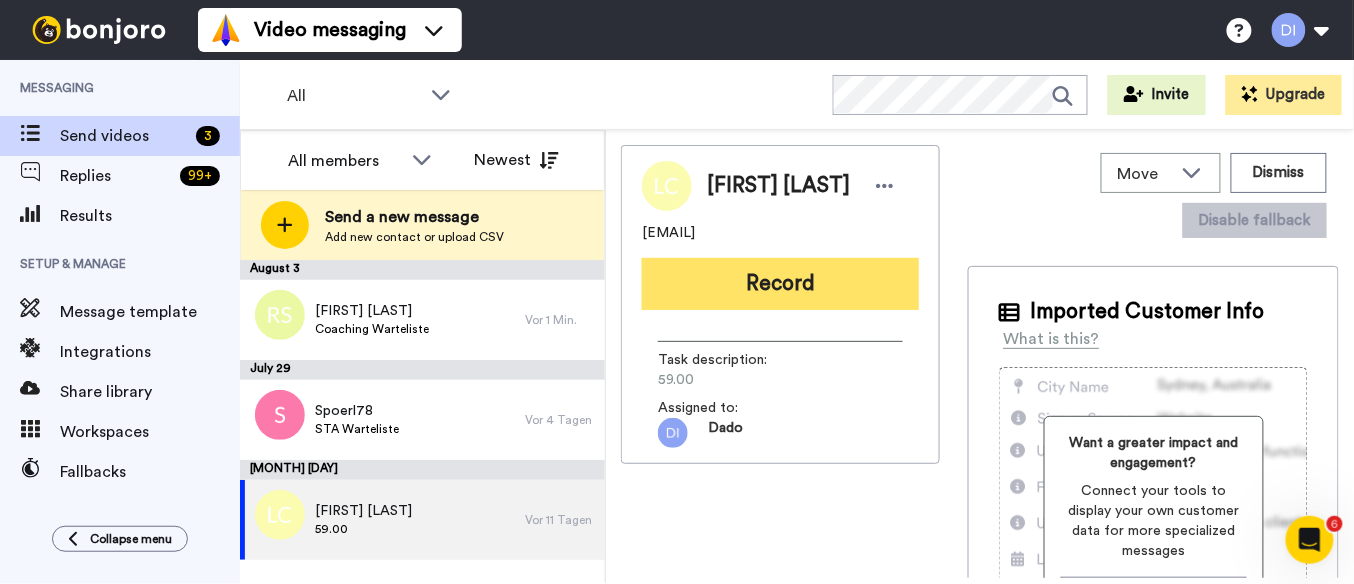 click on "Record" at bounding box center (780, 284) 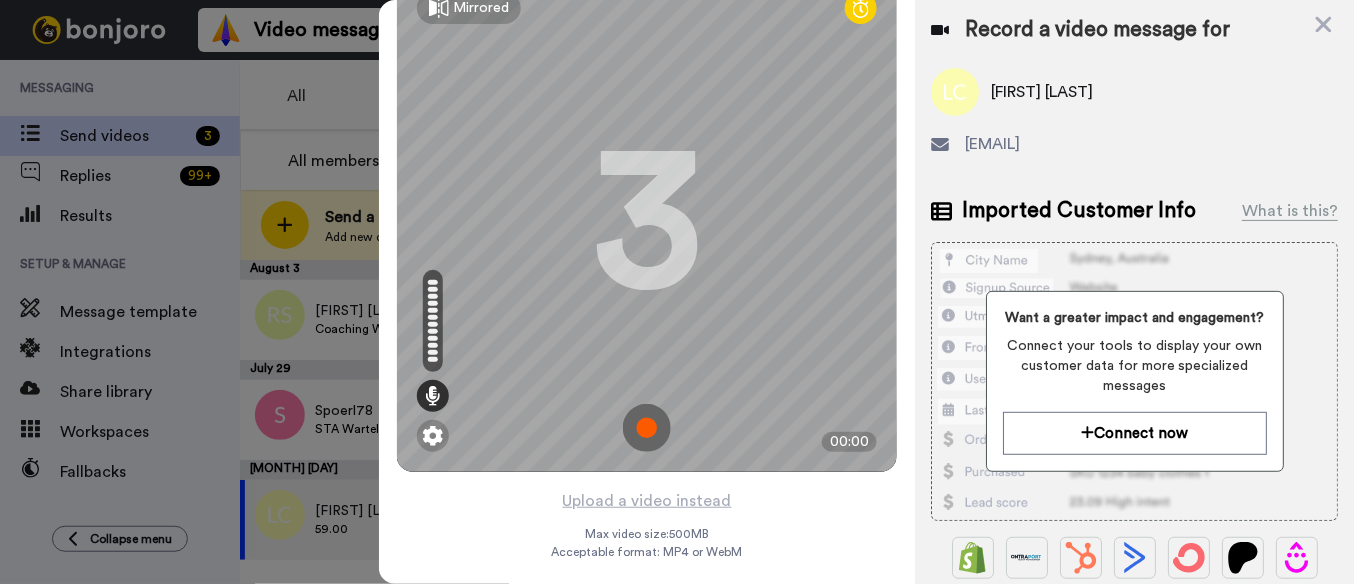 scroll, scrollTop: 46, scrollLeft: 0, axis: vertical 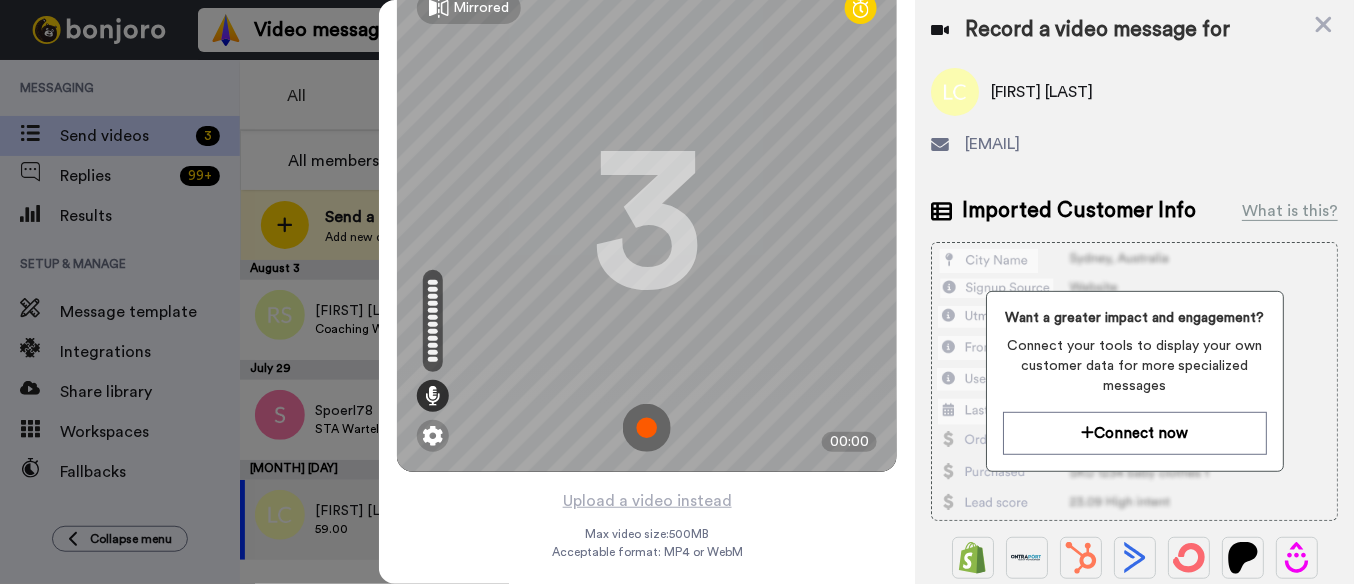click at bounding box center (647, 428) 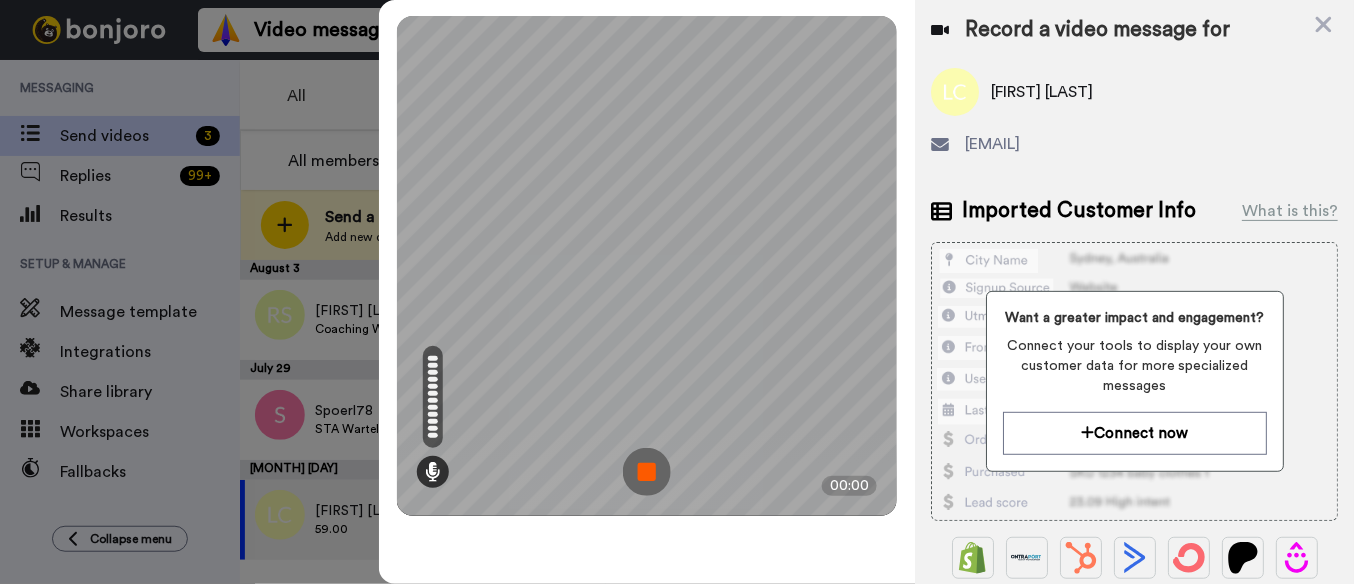 scroll, scrollTop: 0, scrollLeft: 0, axis: both 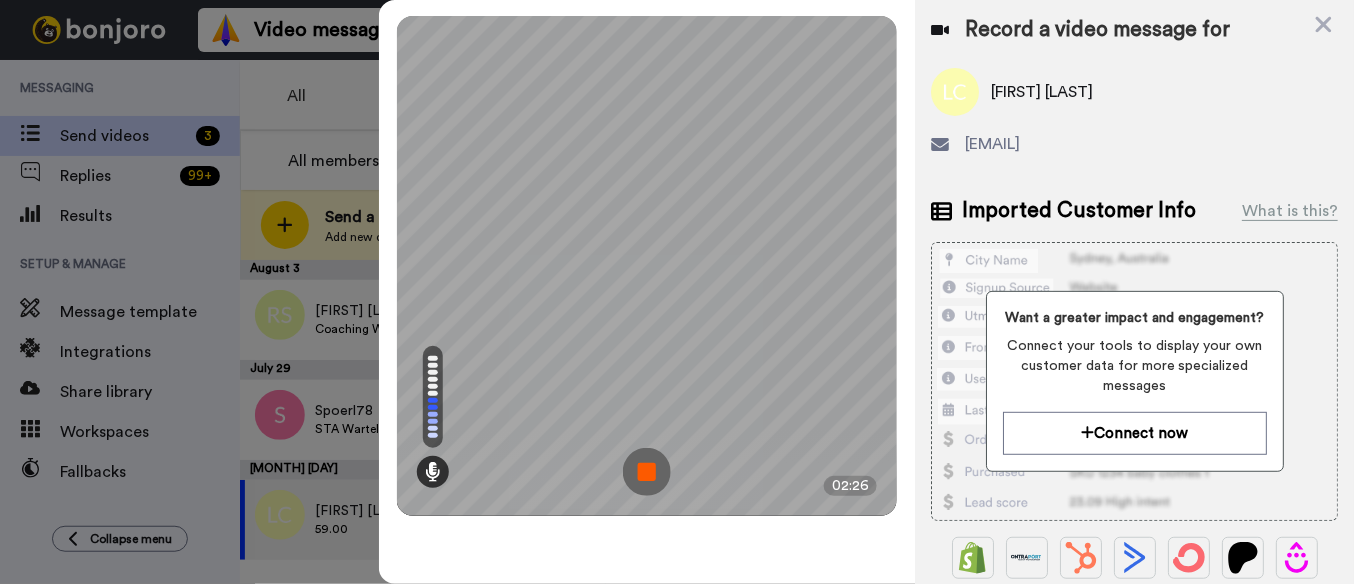 click at bounding box center (647, 472) 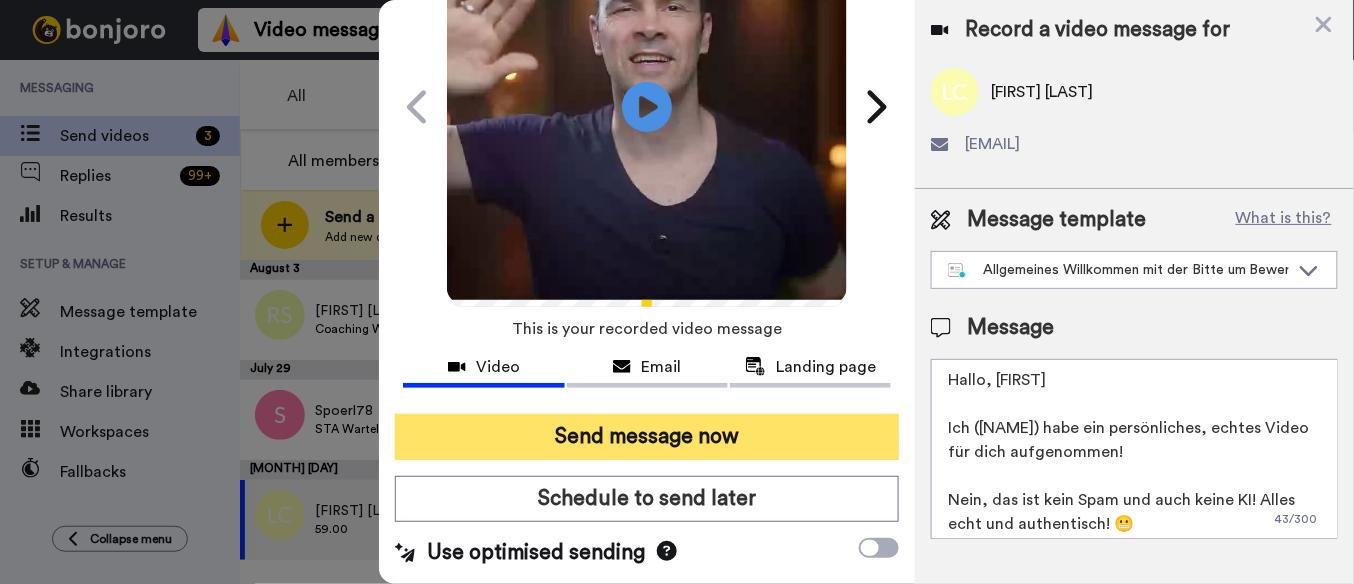 scroll, scrollTop: 160, scrollLeft: 0, axis: vertical 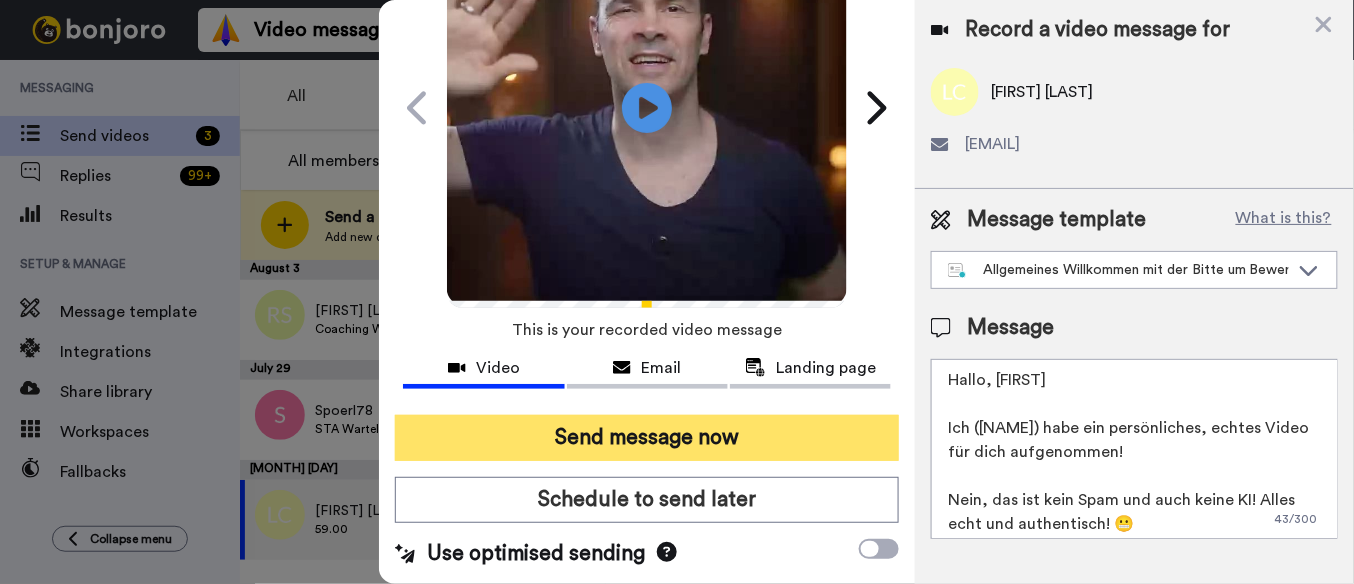 click on "Send message now" at bounding box center [647, 438] 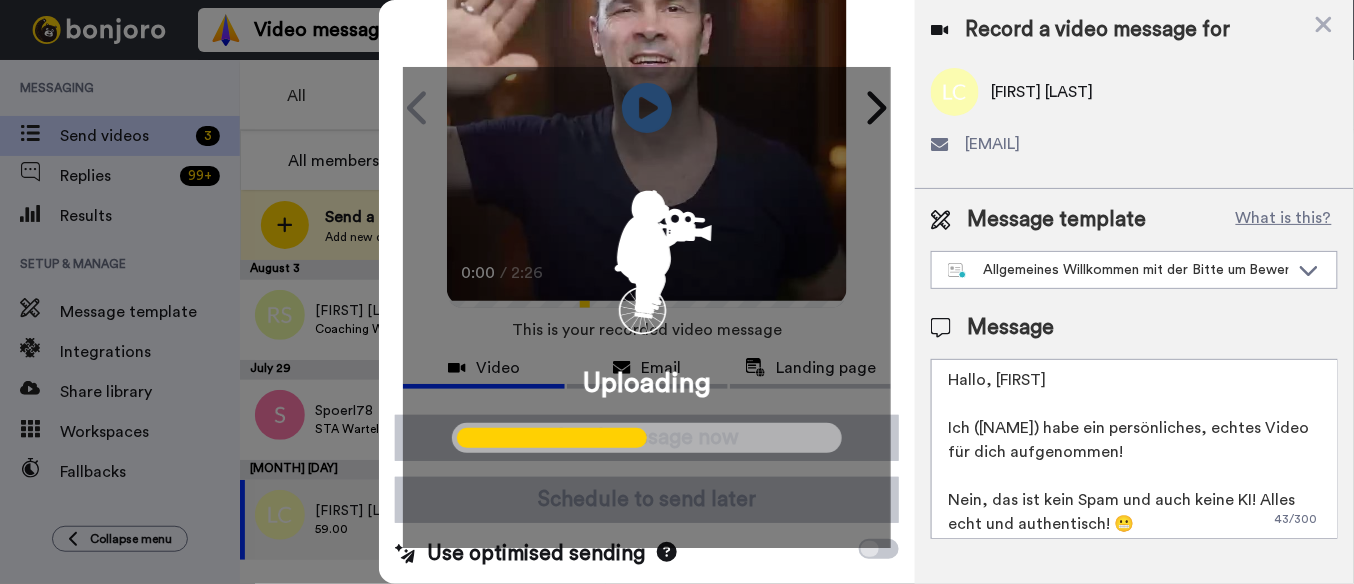 click at bounding box center (677, 292) 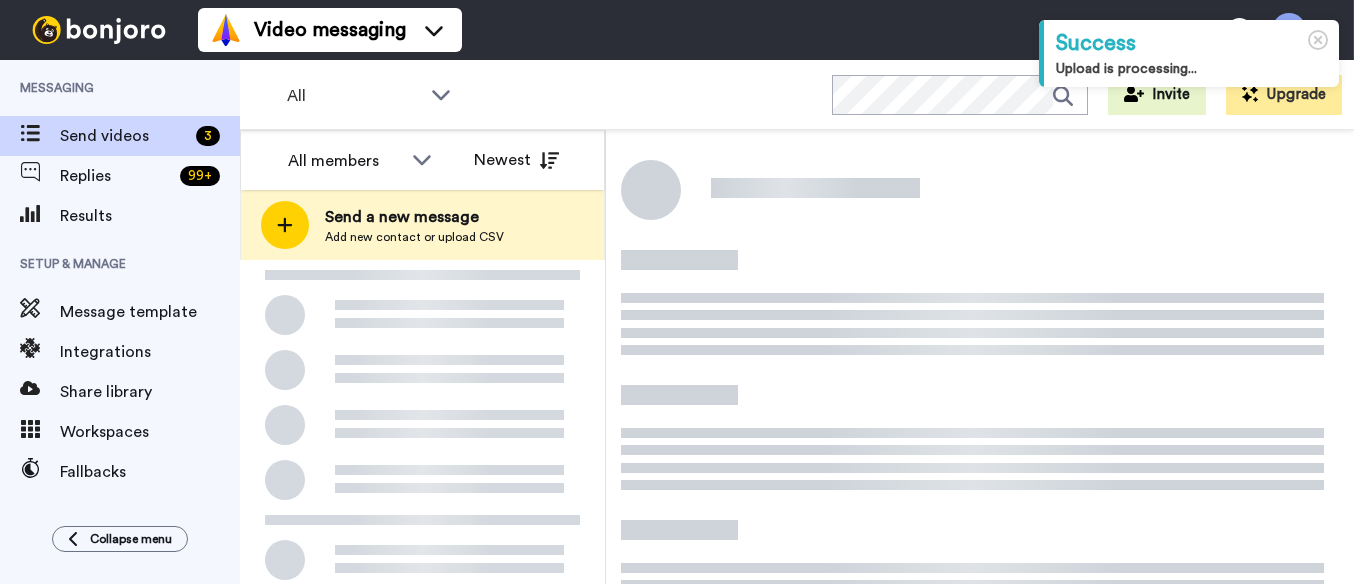 scroll, scrollTop: 0, scrollLeft: 0, axis: both 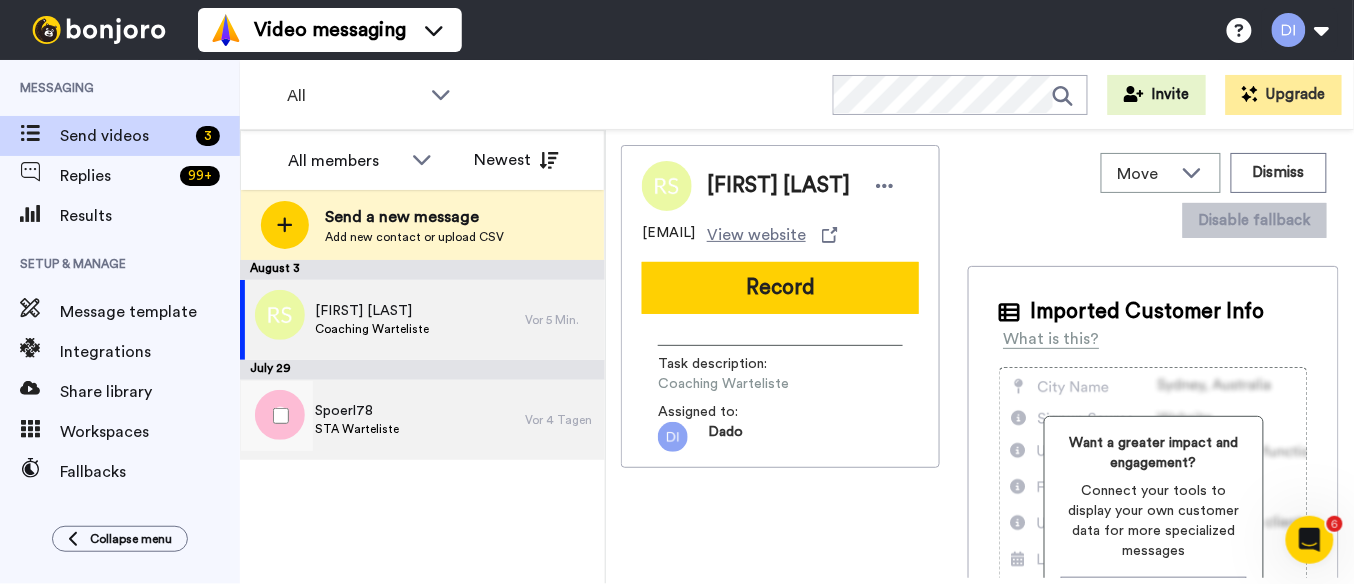 click on "[LAST] STA Warteliste" at bounding box center [382, 420] 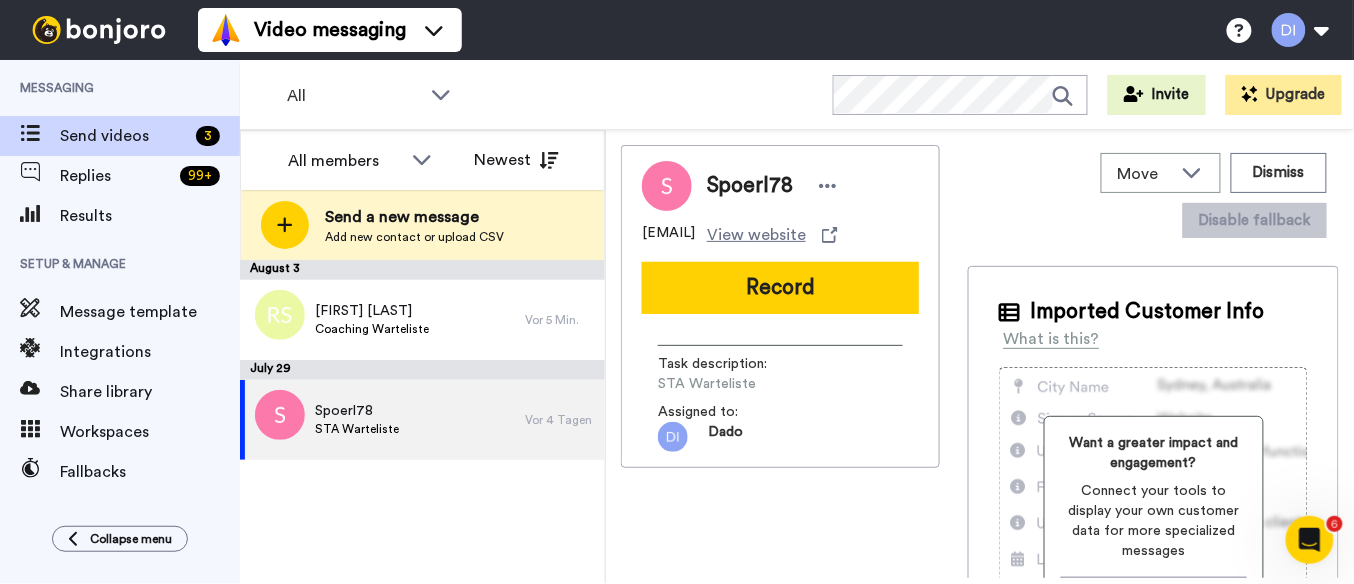click on "[FIRST] [LAST]" at bounding box center (372, 311) 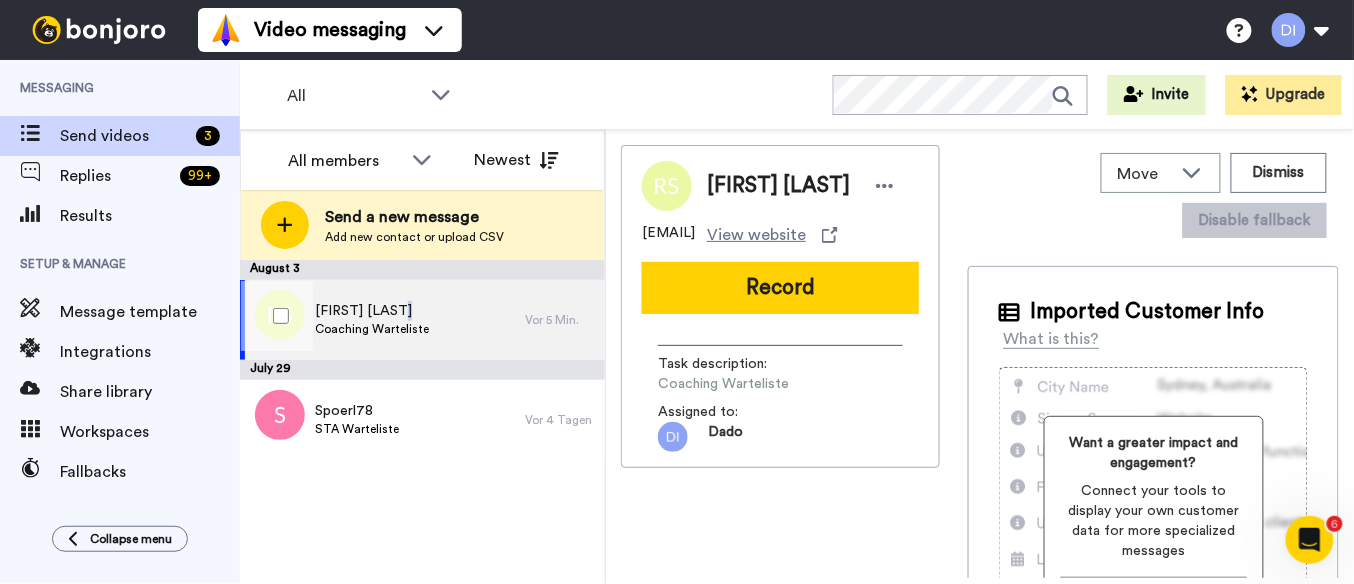 click on "Renate Schmid Coaching Warteliste" at bounding box center (382, 320) 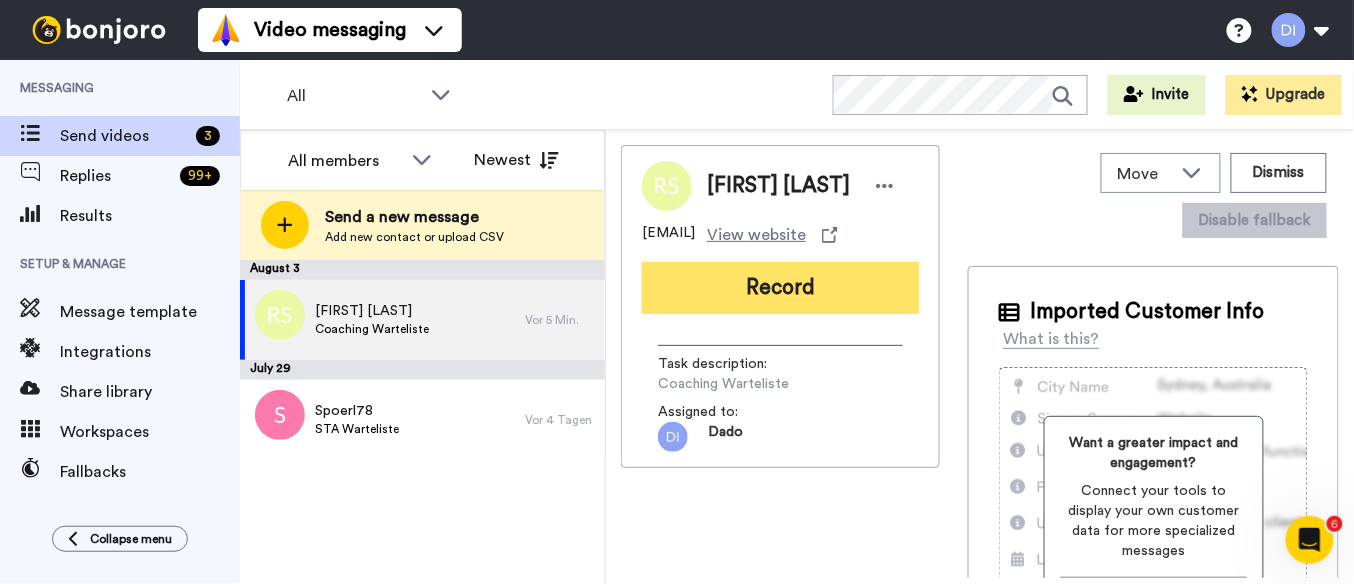 click on "Record" at bounding box center (780, 288) 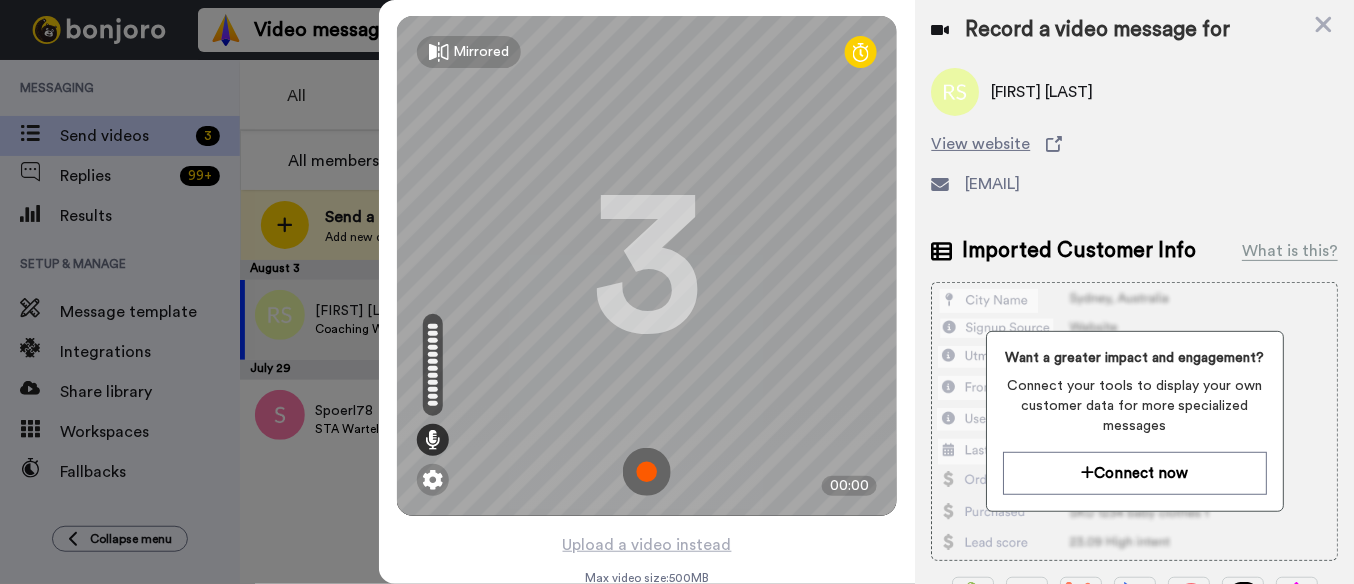 click at bounding box center (647, 472) 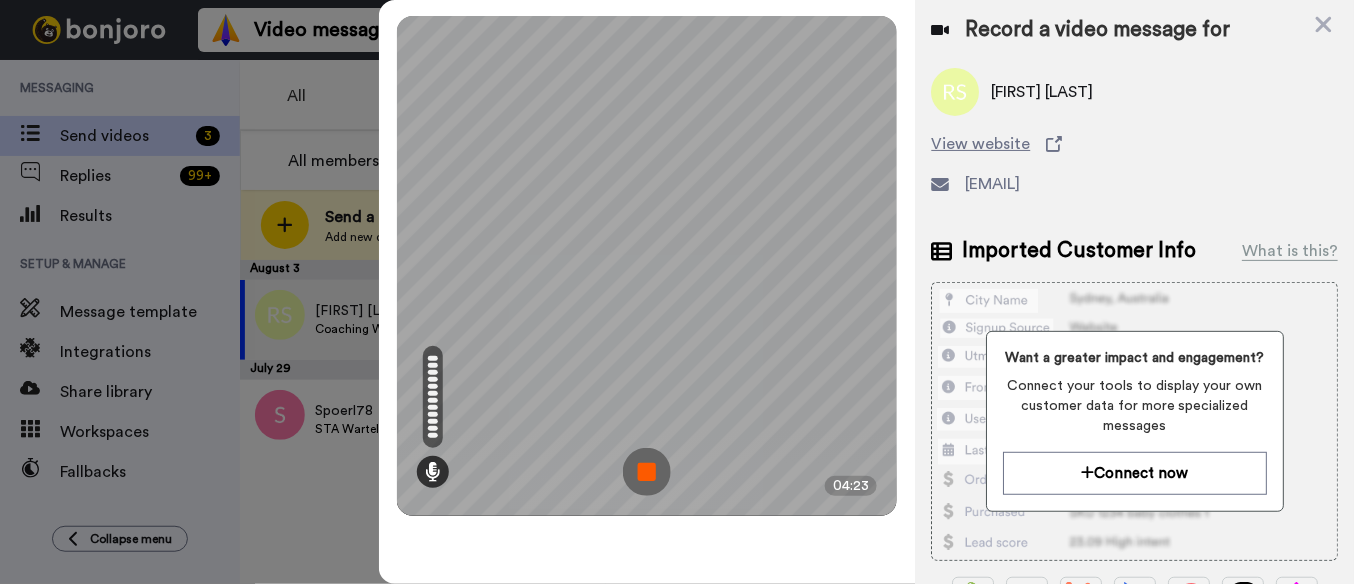 click at bounding box center [647, 472] 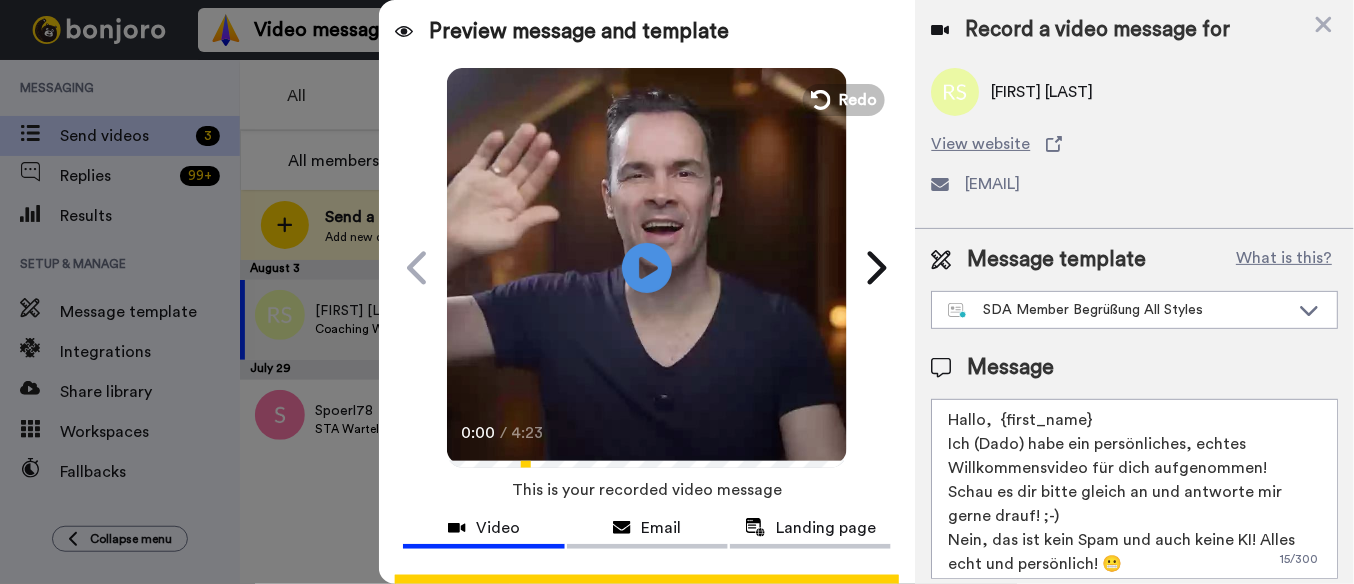 scroll, scrollTop: 36, scrollLeft: 0, axis: vertical 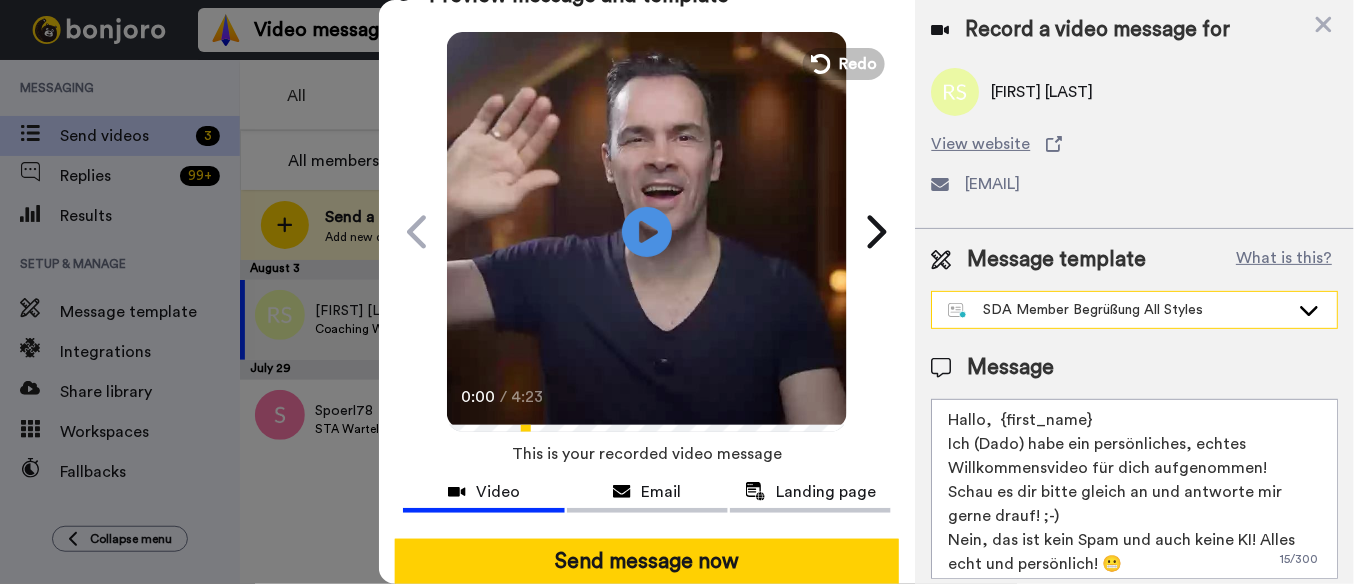 click on "SDA Member Begrüßung All Styles" at bounding box center [1118, 310] 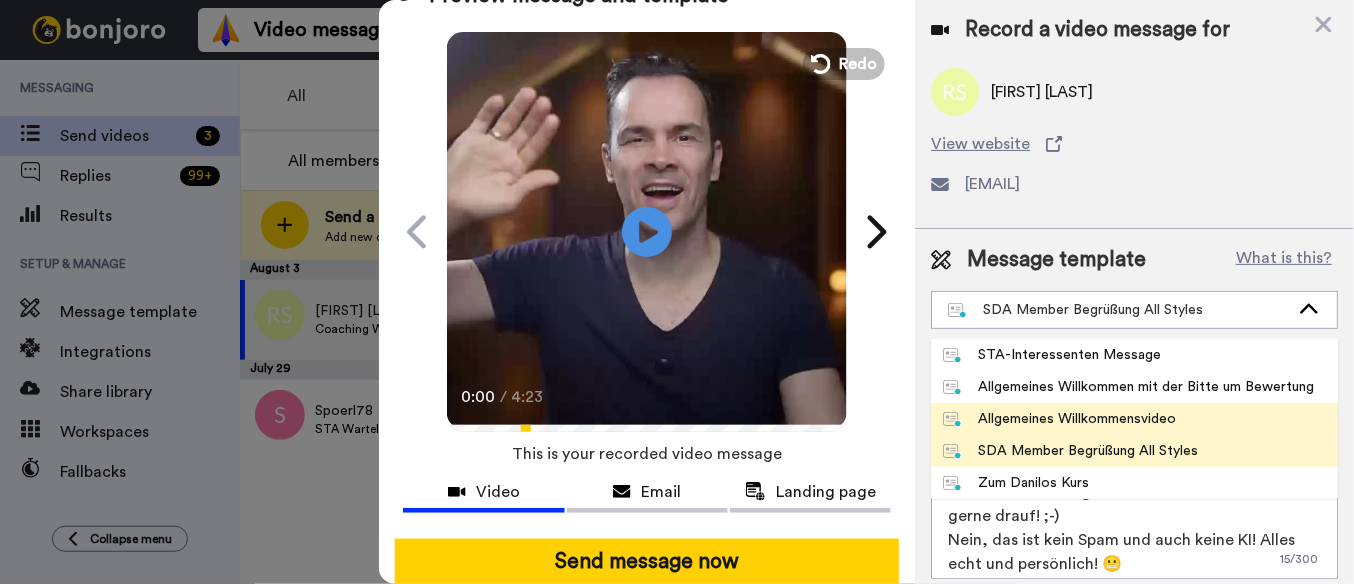 click on "Allgemeines Willkommensvideo" at bounding box center (1059, 419) 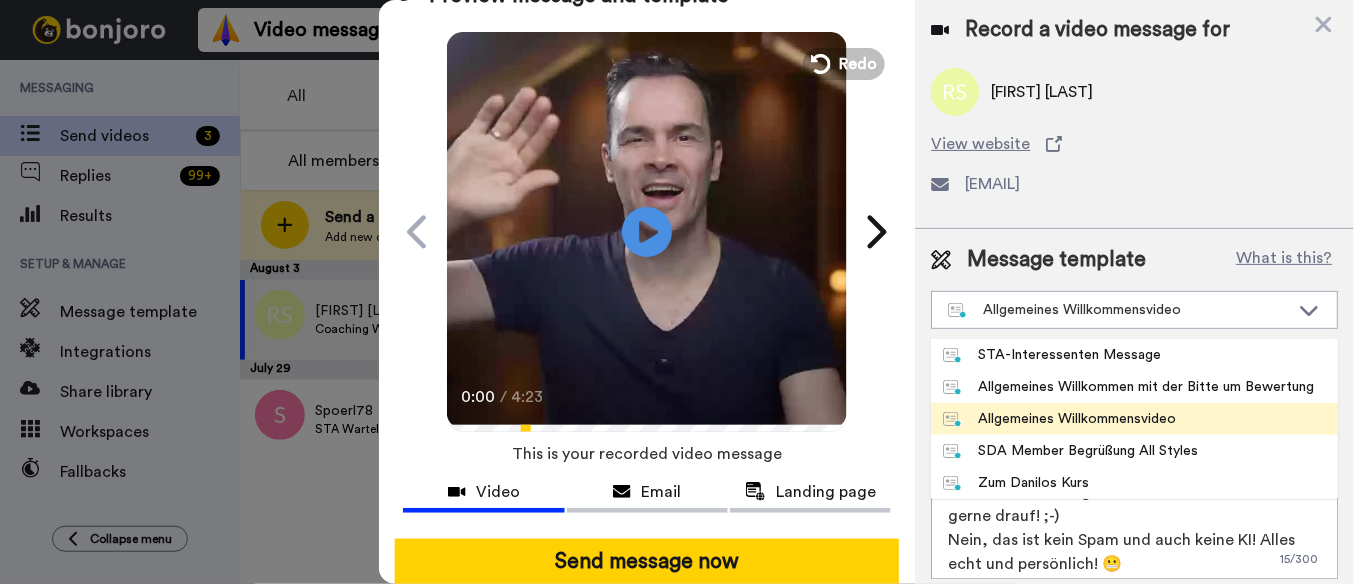 type on "Hallo,  {first_name}
Ich (Dado) habe ein persönliches, echtes Willkommensvideo für dich aufgenommen!
Schau es dir an und antworte mir gerne drauf! ;-)
Nein, das ist kein Spam und auch keine KI!
Alles echt und persönlich! 😬
Dado" 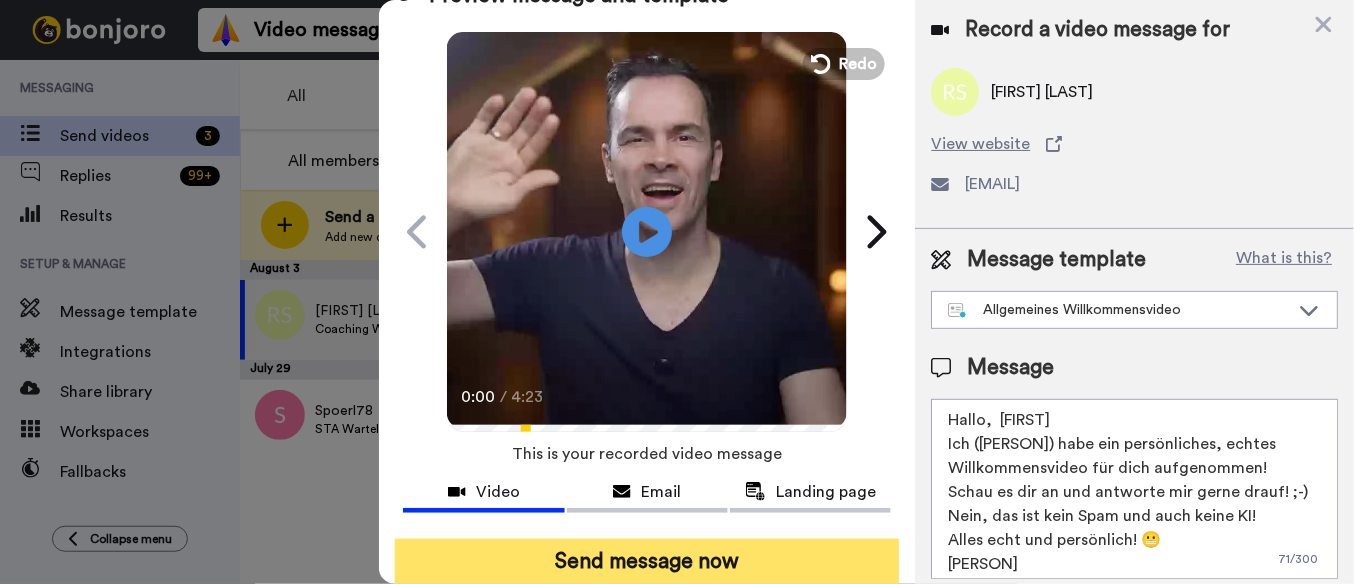 click on "Send message now" at bounding box center [647, 562] 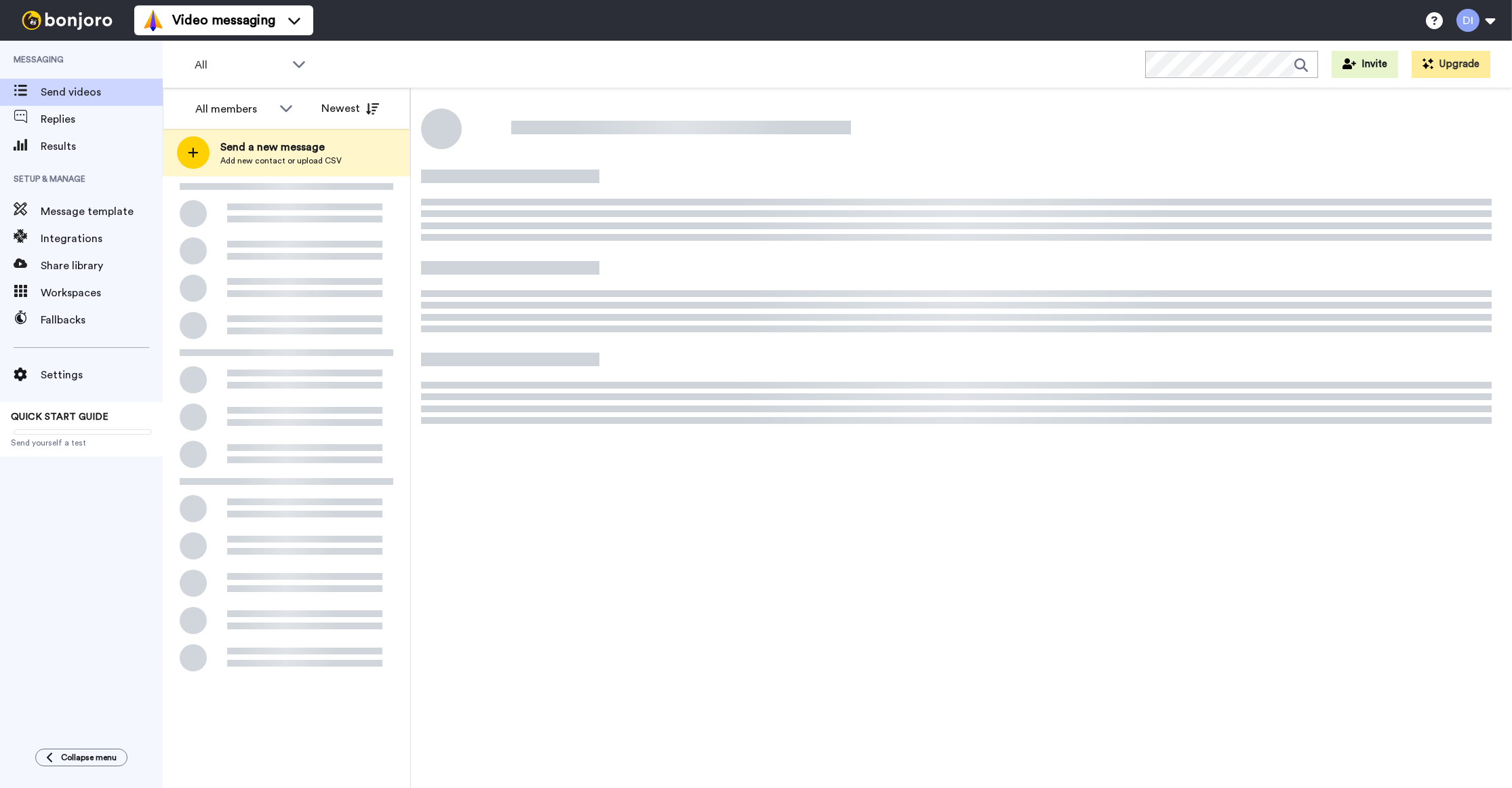 scroll, scrollTop: 0, scrollLeft: 0, axis: both 